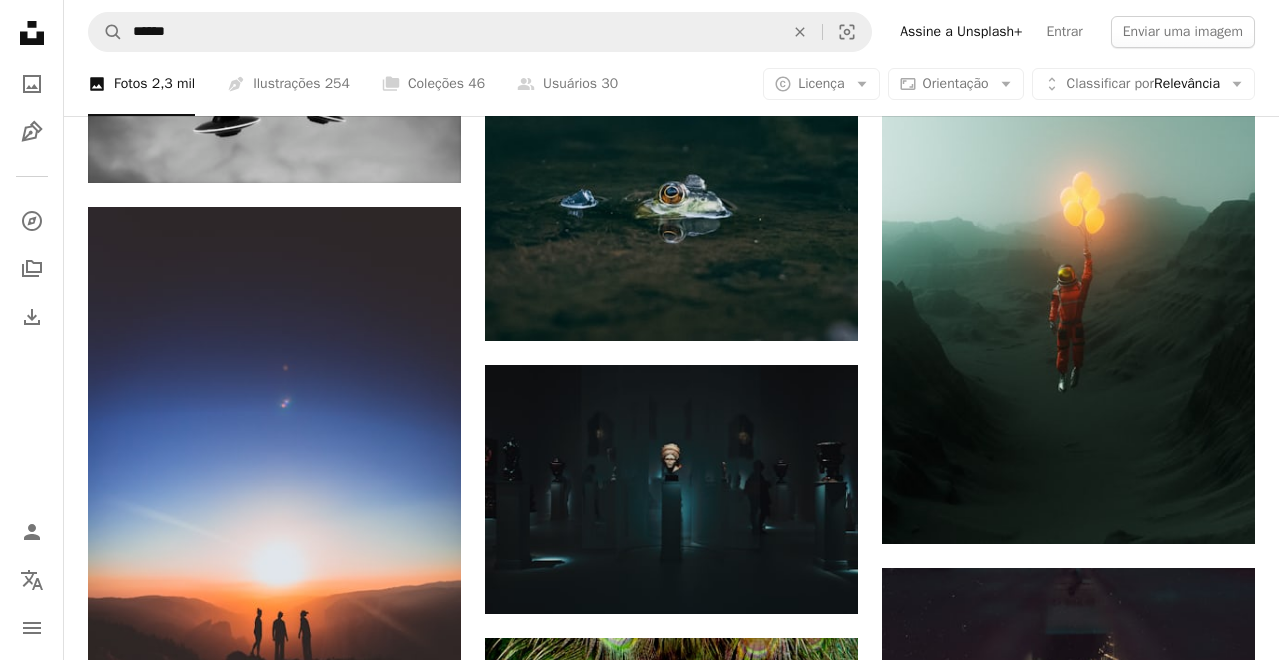 scroll, scrollTop: 18900, scrollLeft: 0, axis: vertical 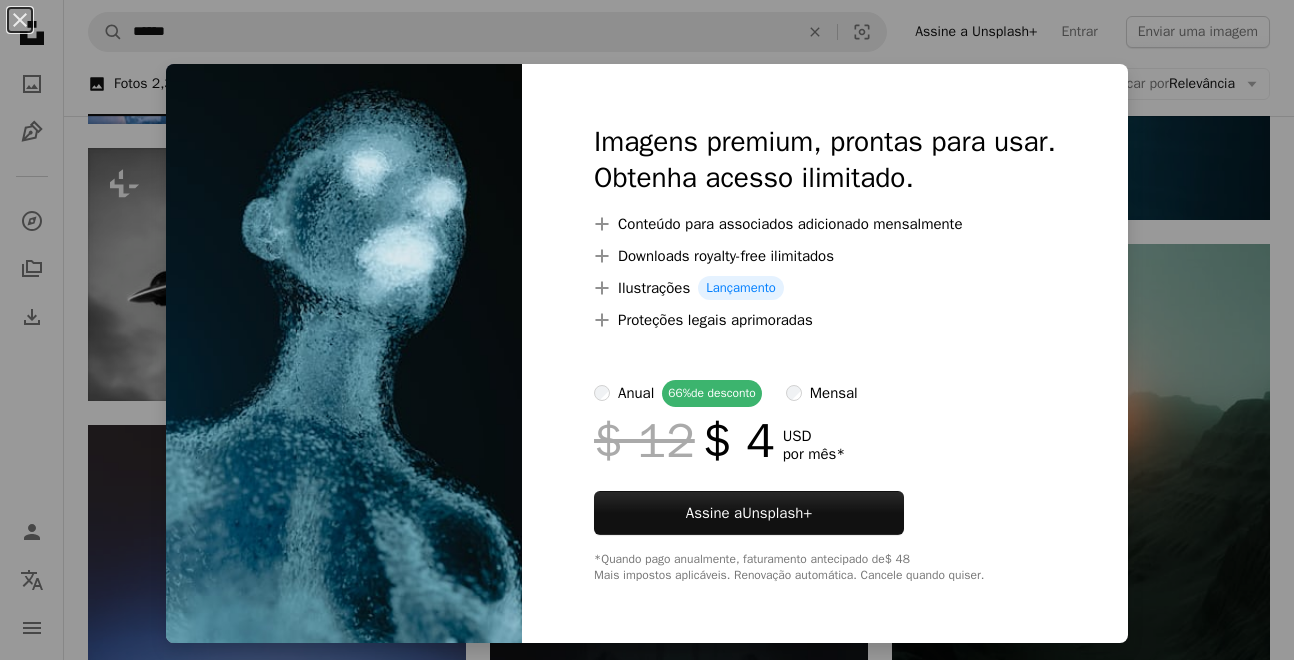click on "An X shape Imagens premium, prontas para usar. Obtenha acesso ilimitado. A plus sign Conteúdo para associados adicionado mensalmente A plus sign Downloads royalty-free ilimitados A plus sign Ilustrações  Lançamento A plus sign Proteções legais aprimoradas anual 66%  de desconto mensal $ 12   $ 4 USD por mês * Assine a  Unsplash+ *Quando pago anualmente, faturamento antecipado de  $ 48 Mais impostos aplicáveis. Renovação automática. Cancele quando quiser." at bounding box center (647, 330) 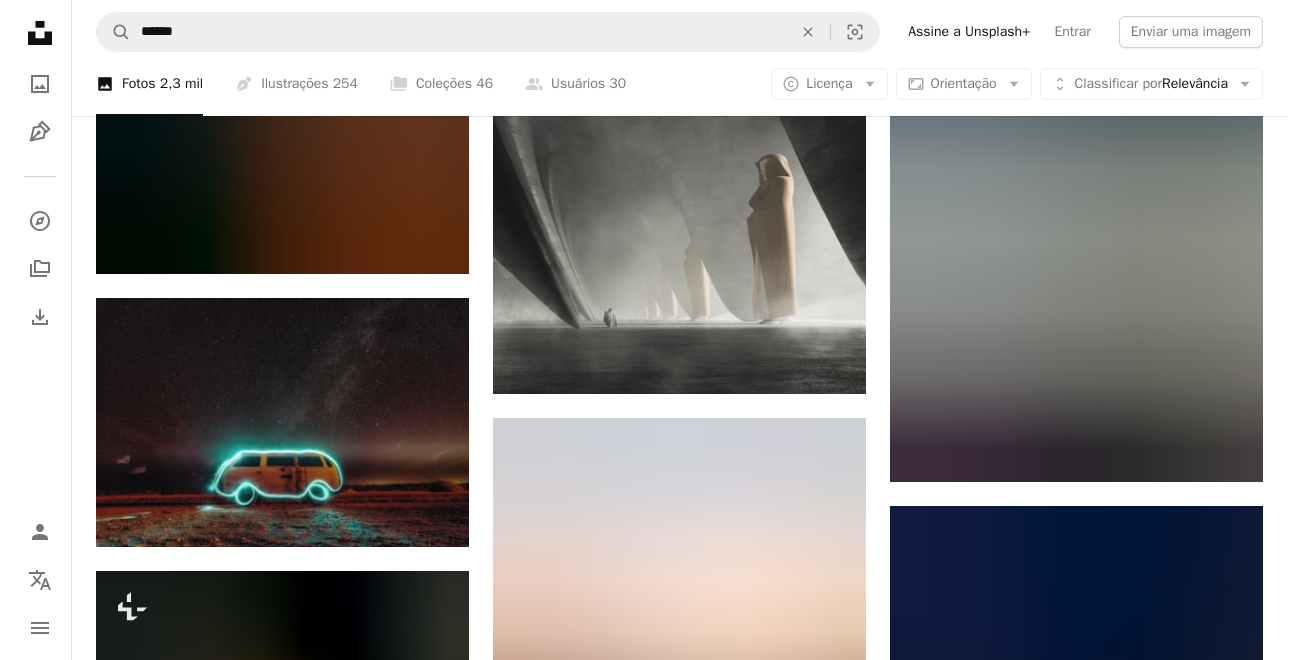 scroll, scrollTop: 31000, scrollLeft: 0, axis: vertical 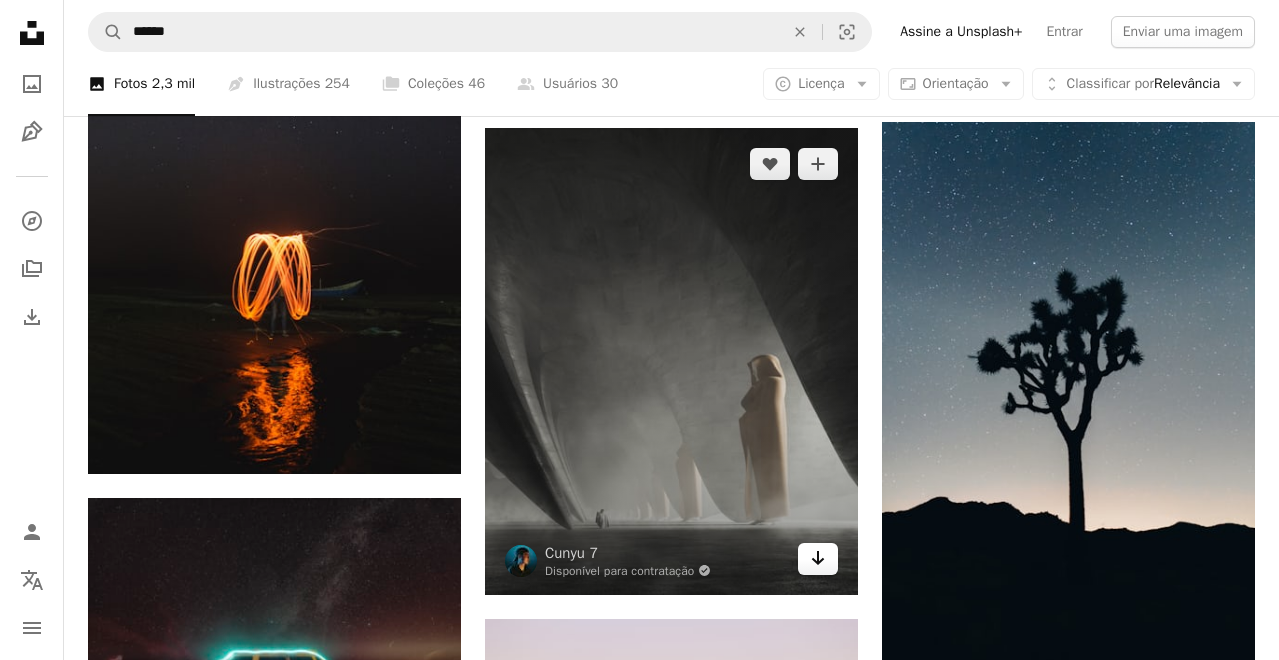 click 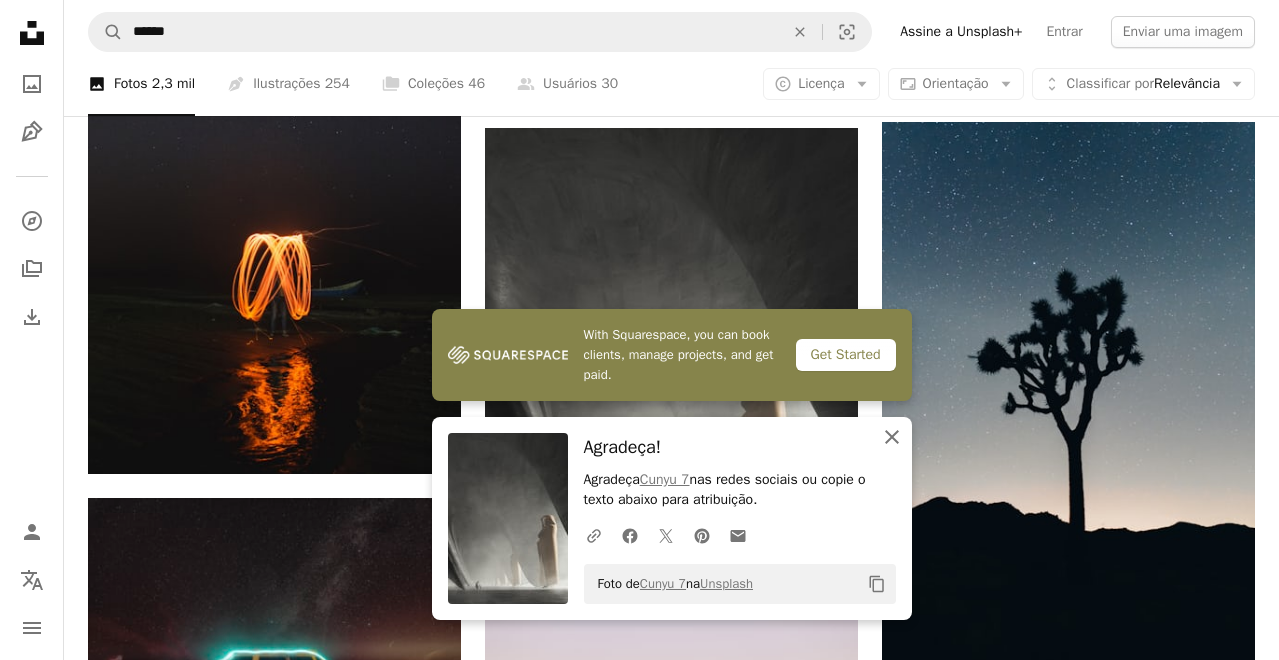 click on "An X shape" 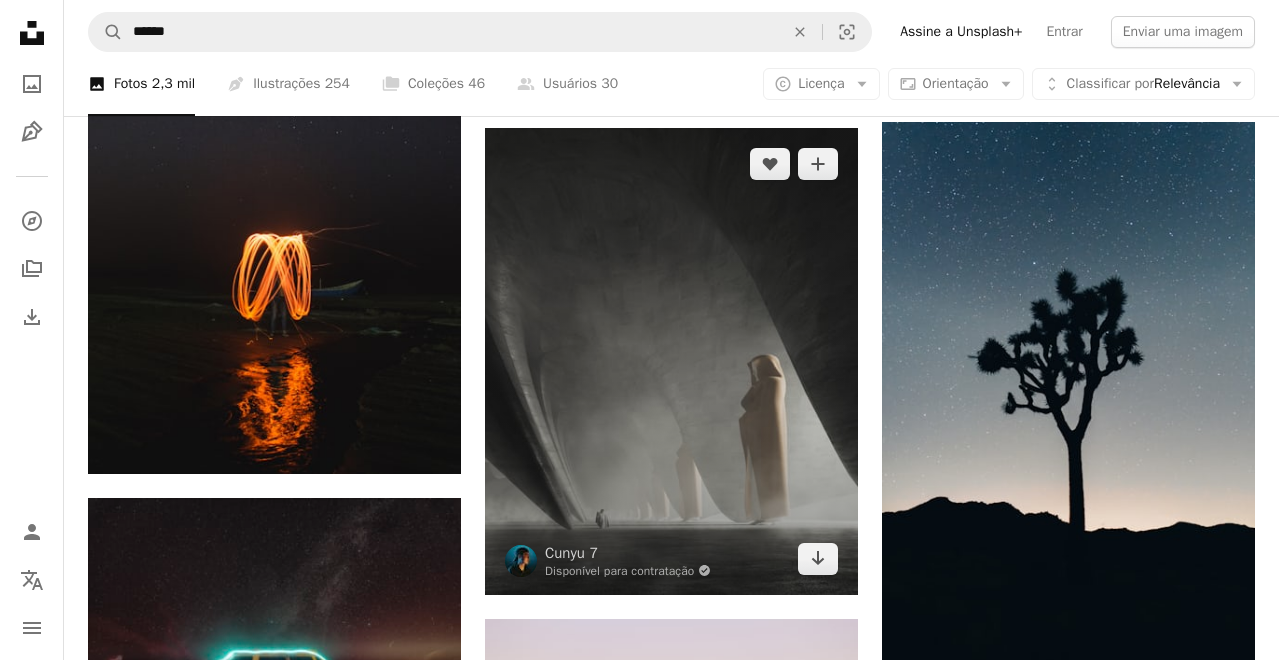 click at bounding box center [671, 361] 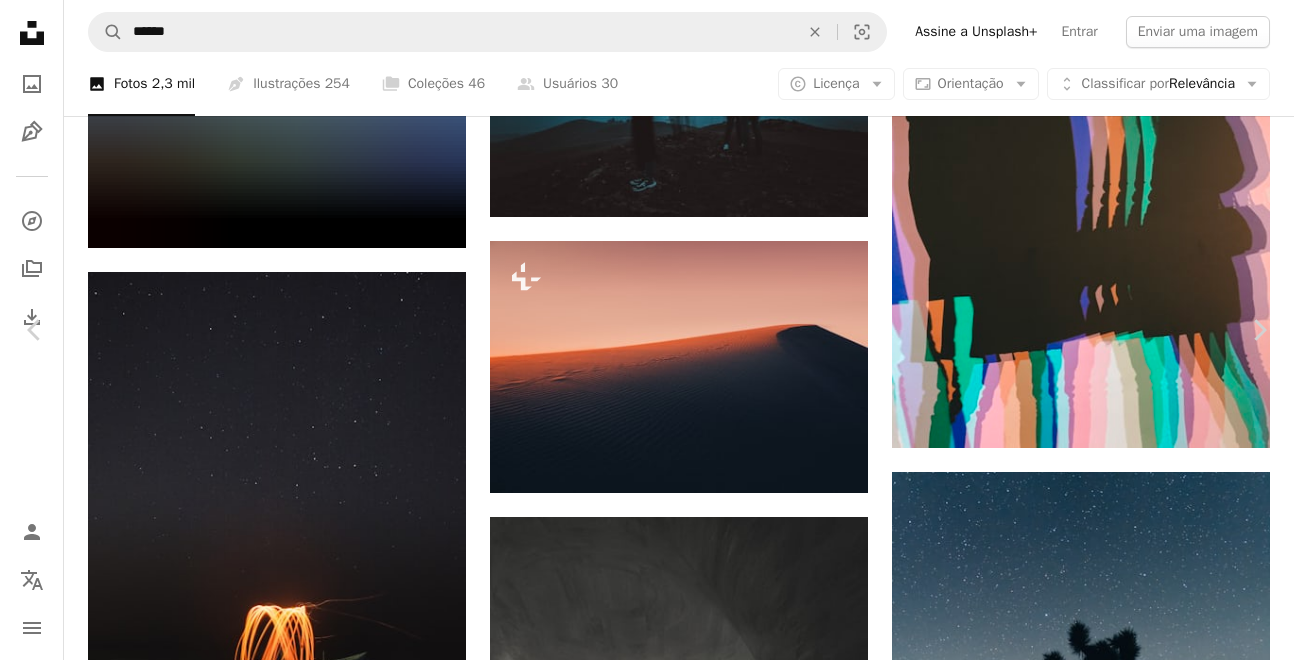 scroll, scrollTop: 975, scrollLeft: 0, axis: vertical 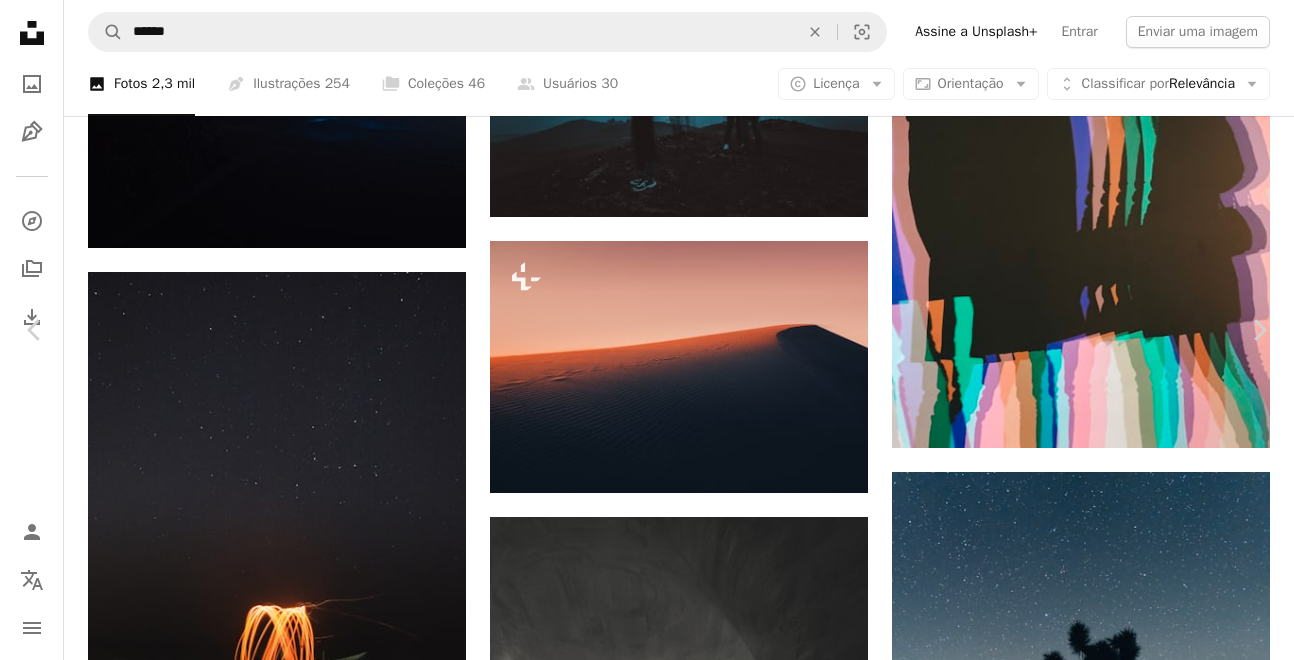 click 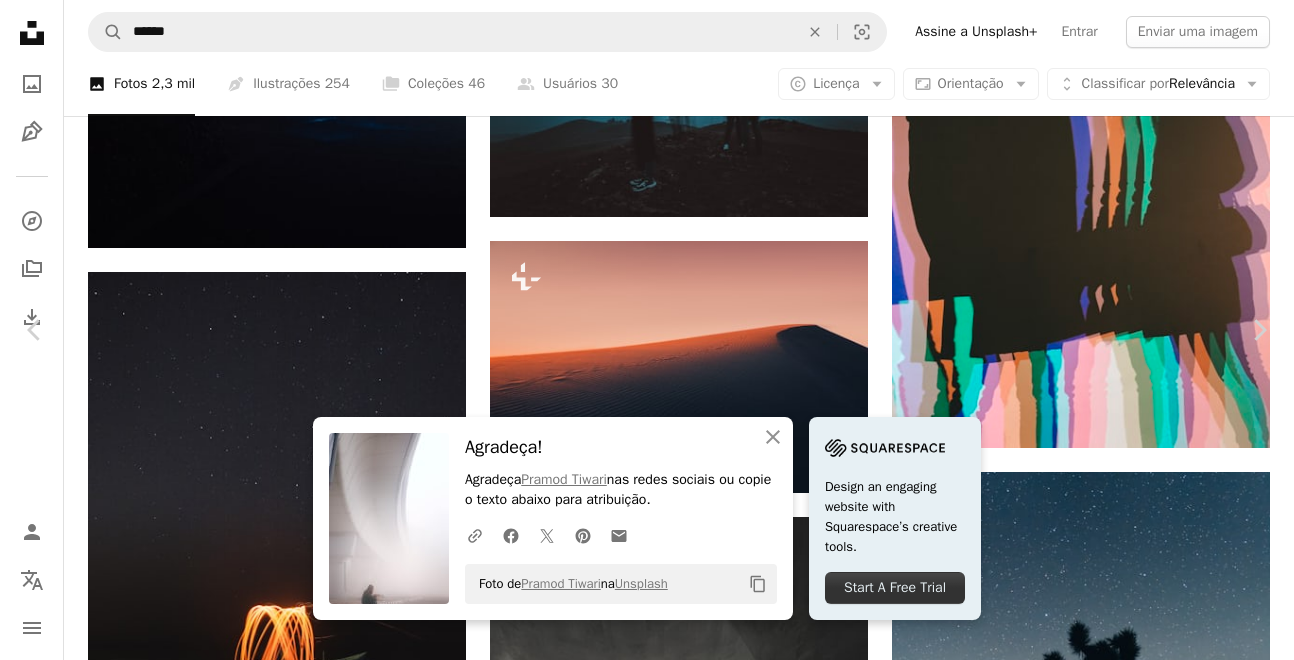scroll, scrollTop: 1175, scrollLeft: 0, axis: vertical 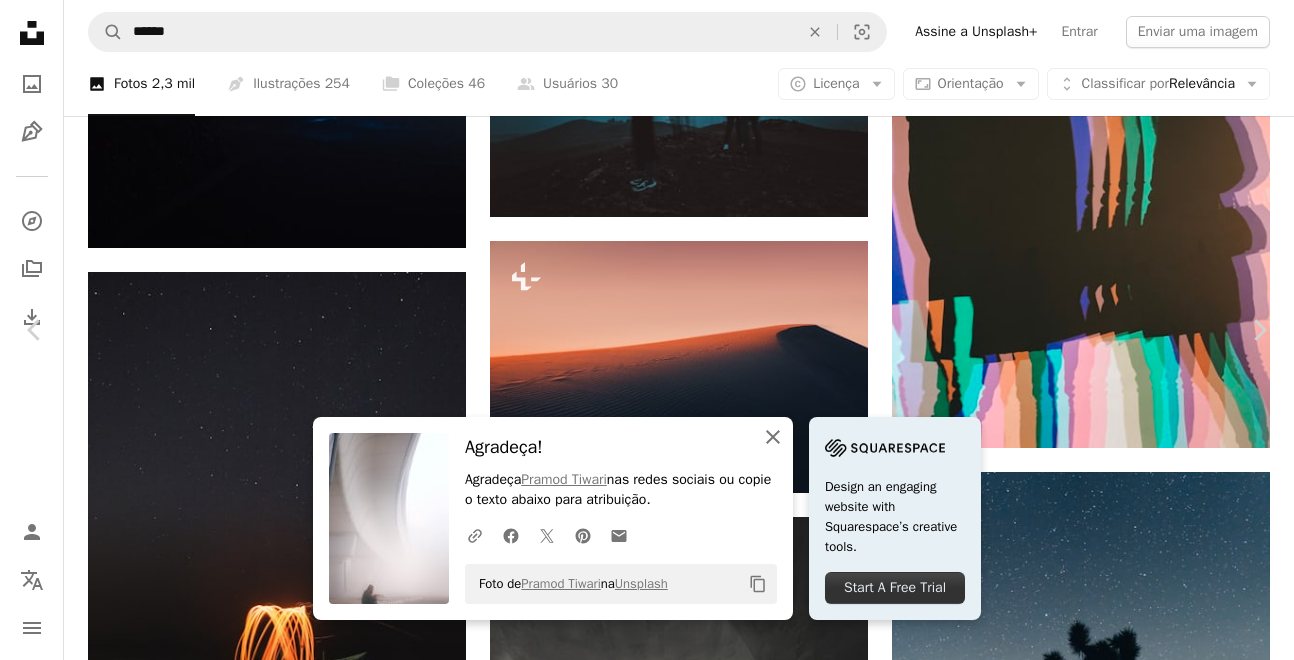 click on "An X shape" 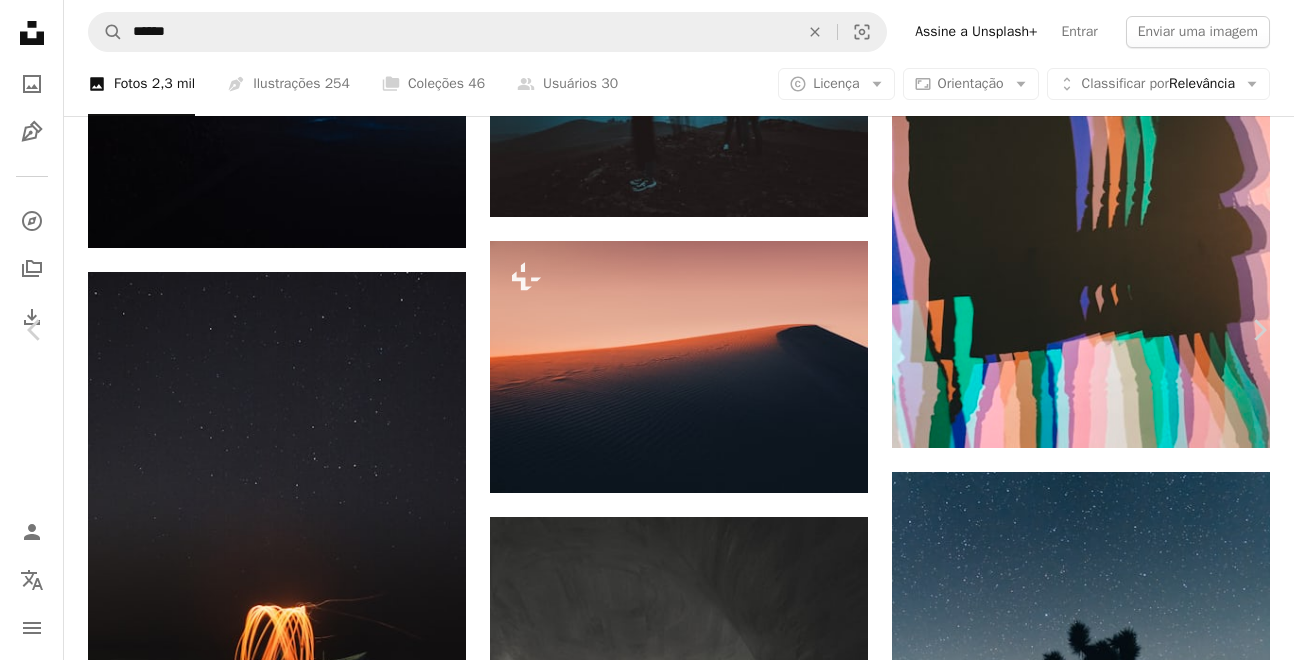 scroll, scrollTop: 1975, scrollLeft: 0, axis: vertical 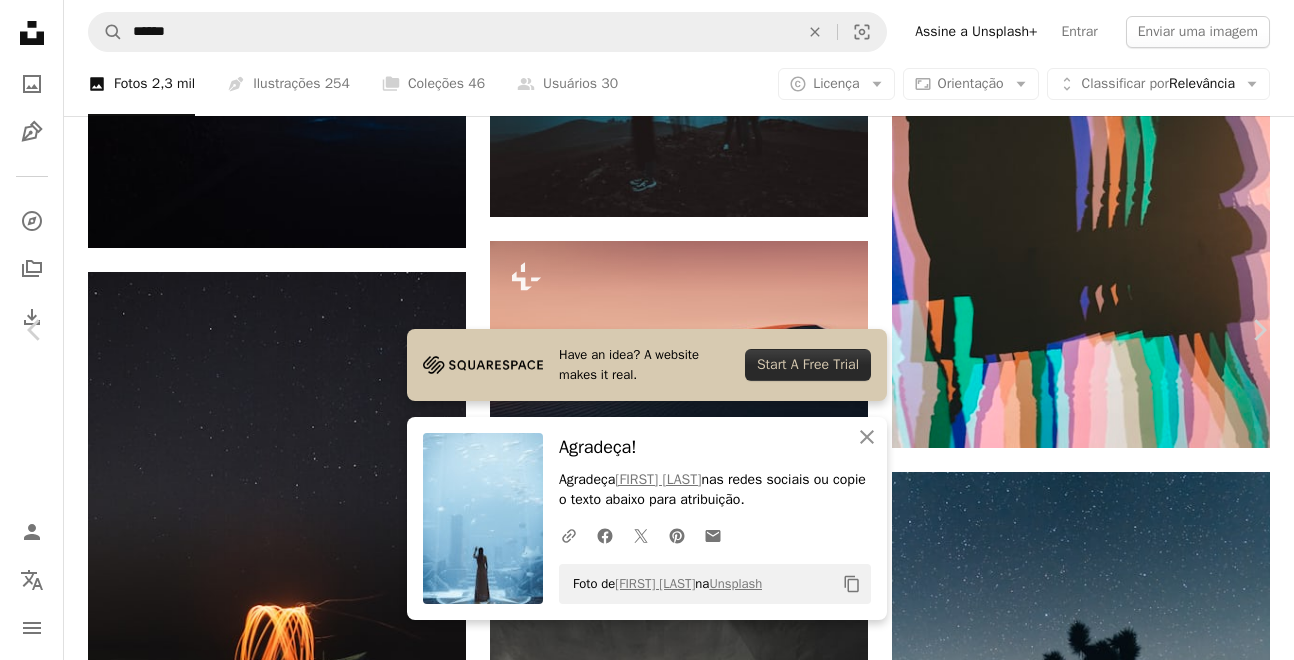 click on "Arrow pointing down" 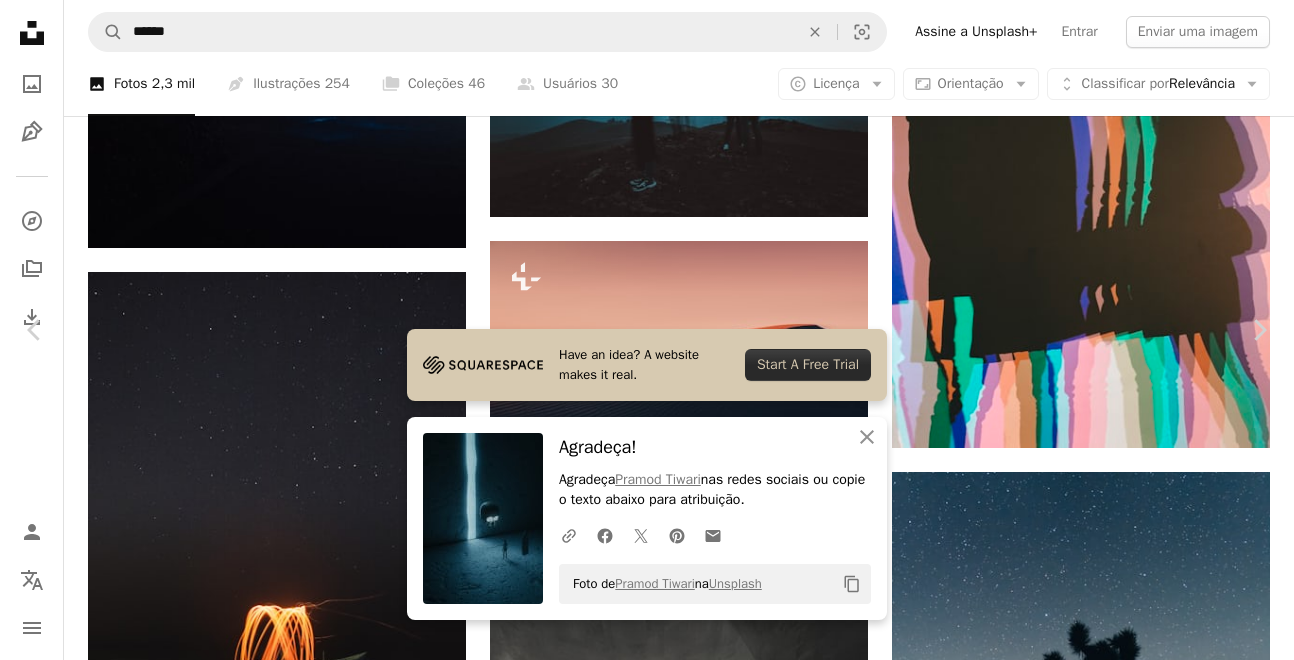 click on "Arrow pointing down" 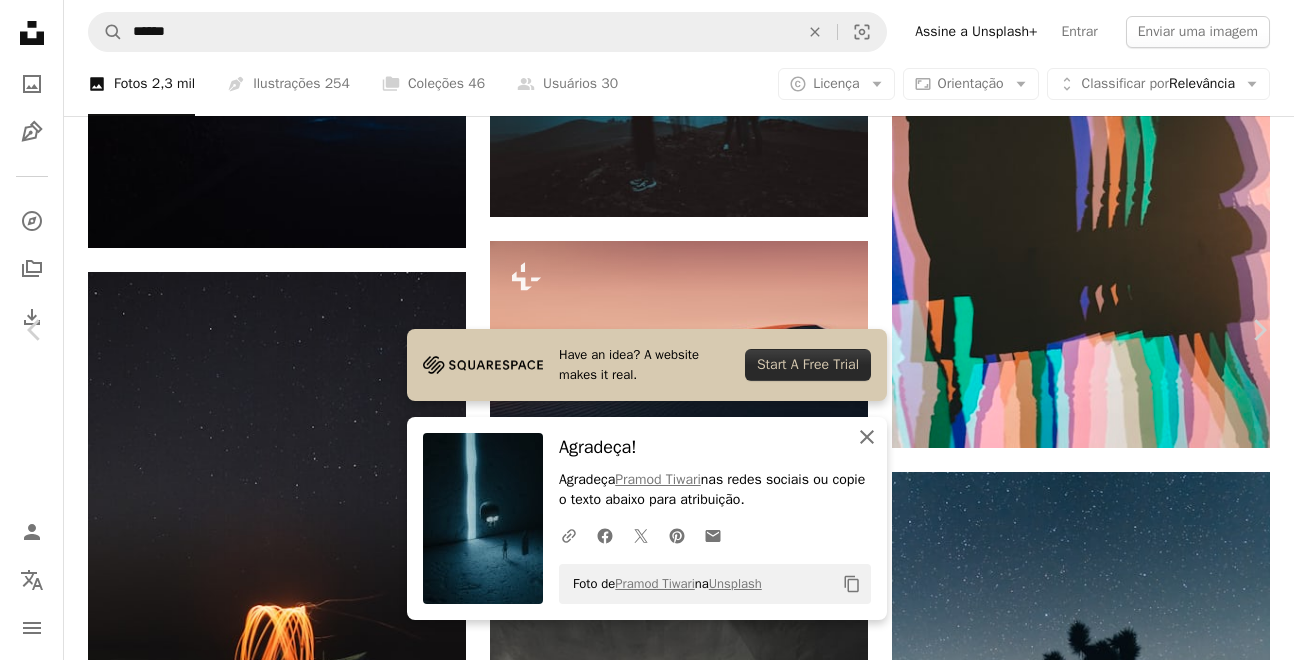 click on "An X shape" 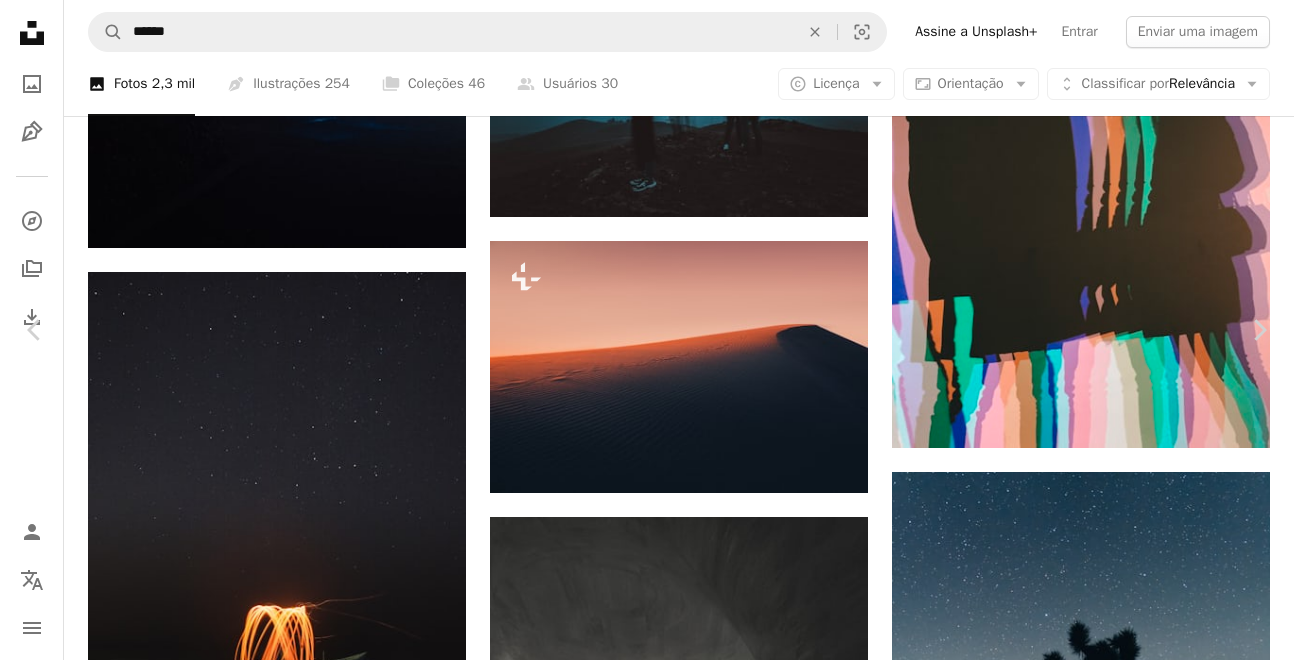 scroll, scrollTop: 4775, scrollLeft: 0, axis: vertical 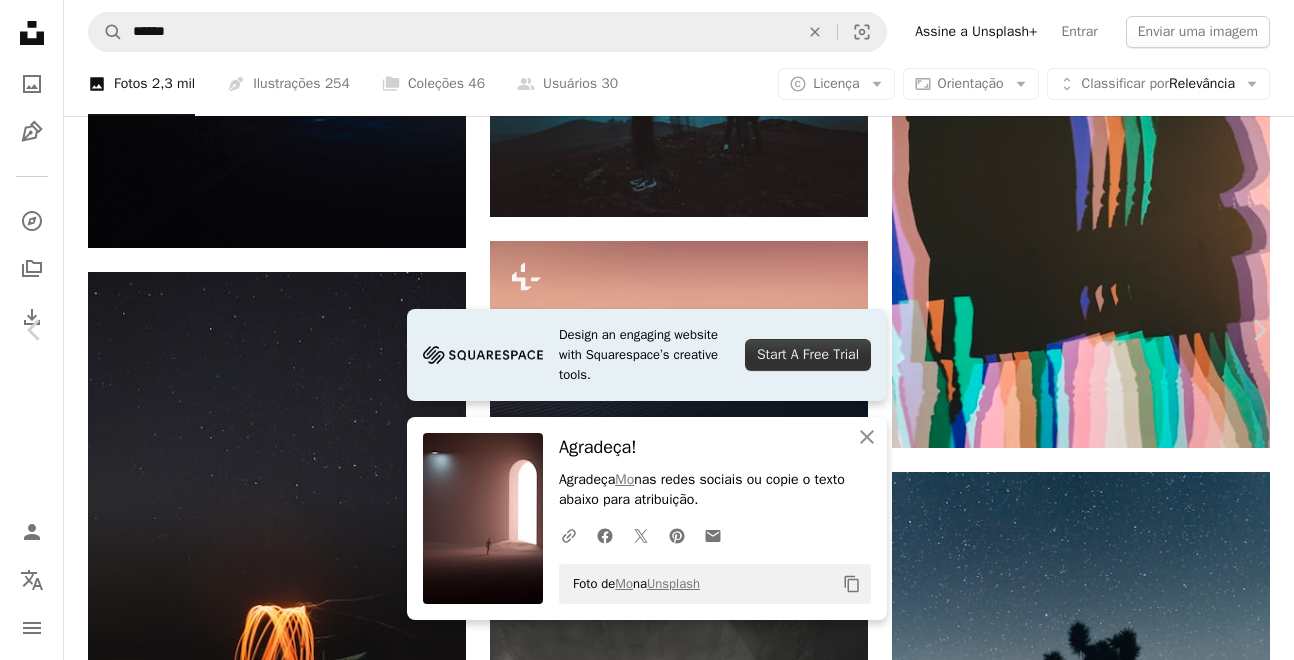 click on "Agradeça!" at bounding box center (715, 447) 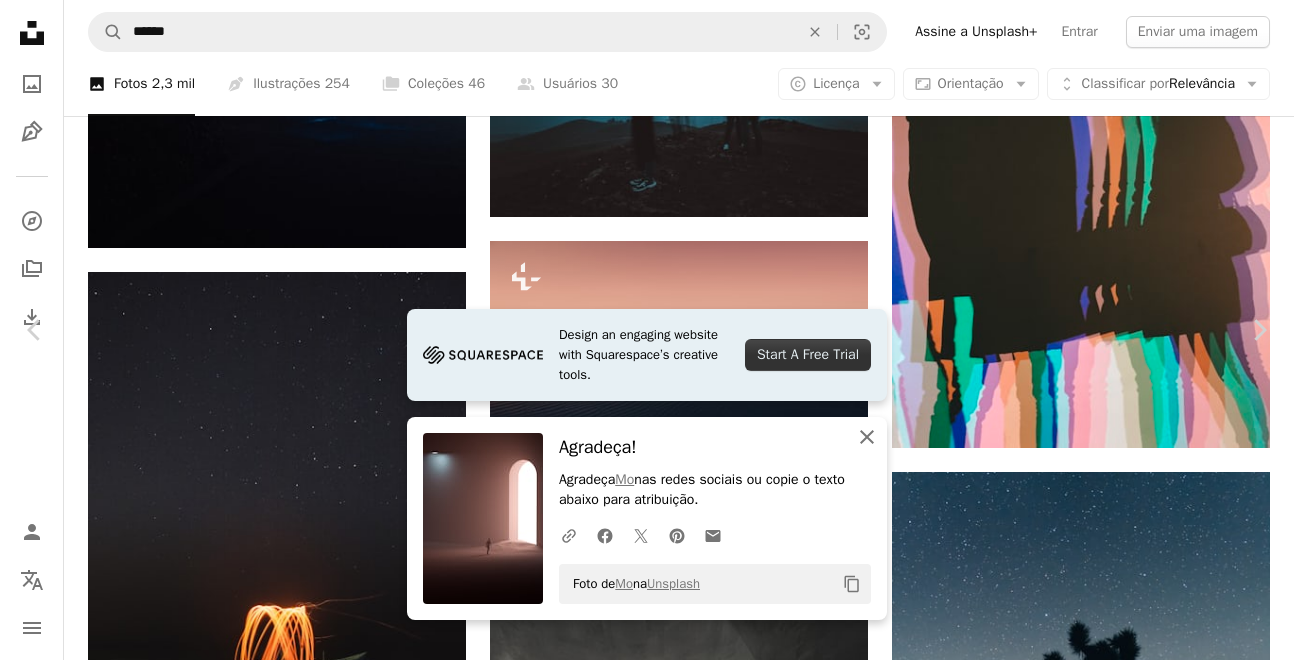 click 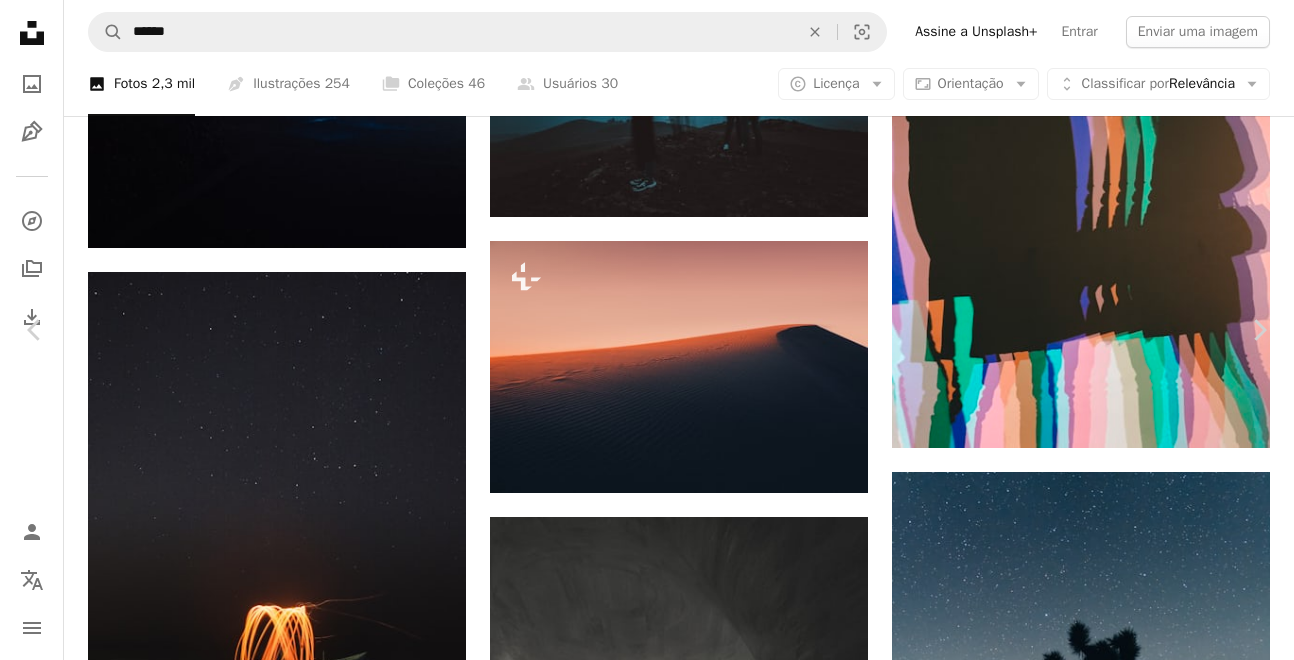 scroll, scrollTop: 10675, scrollLeft: 0, axis: vertical 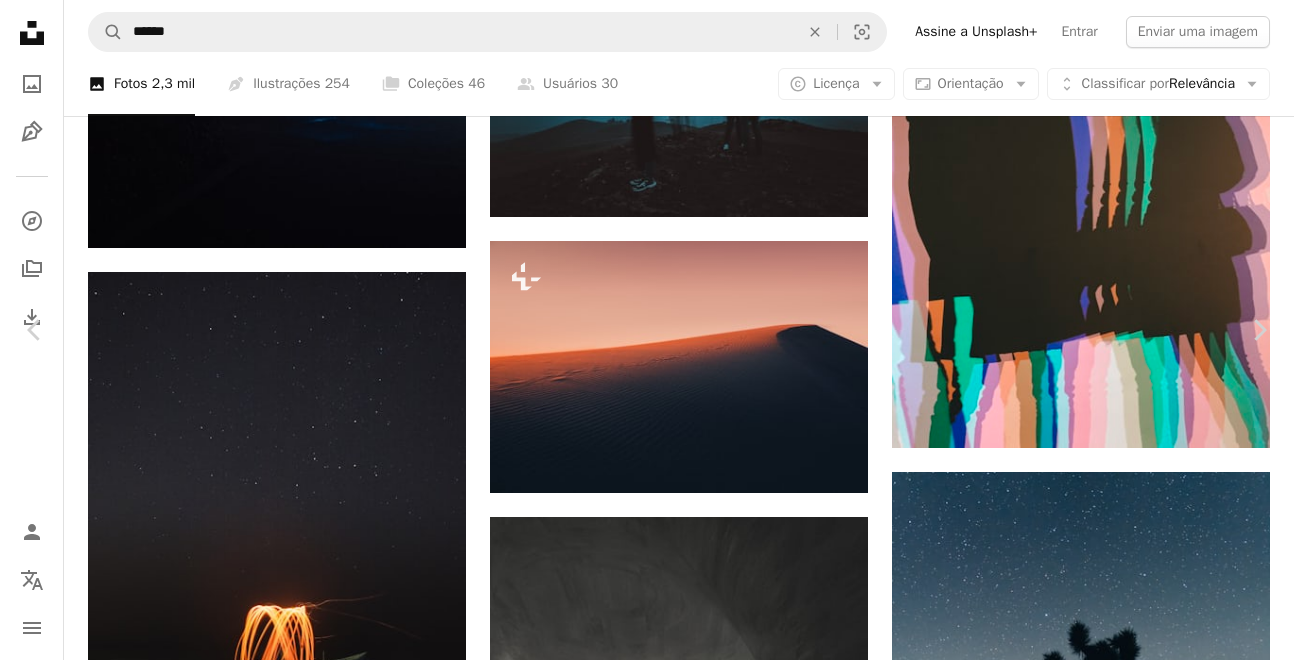 click on "Arrow pointing down" at bounding box center (1145, 5433) 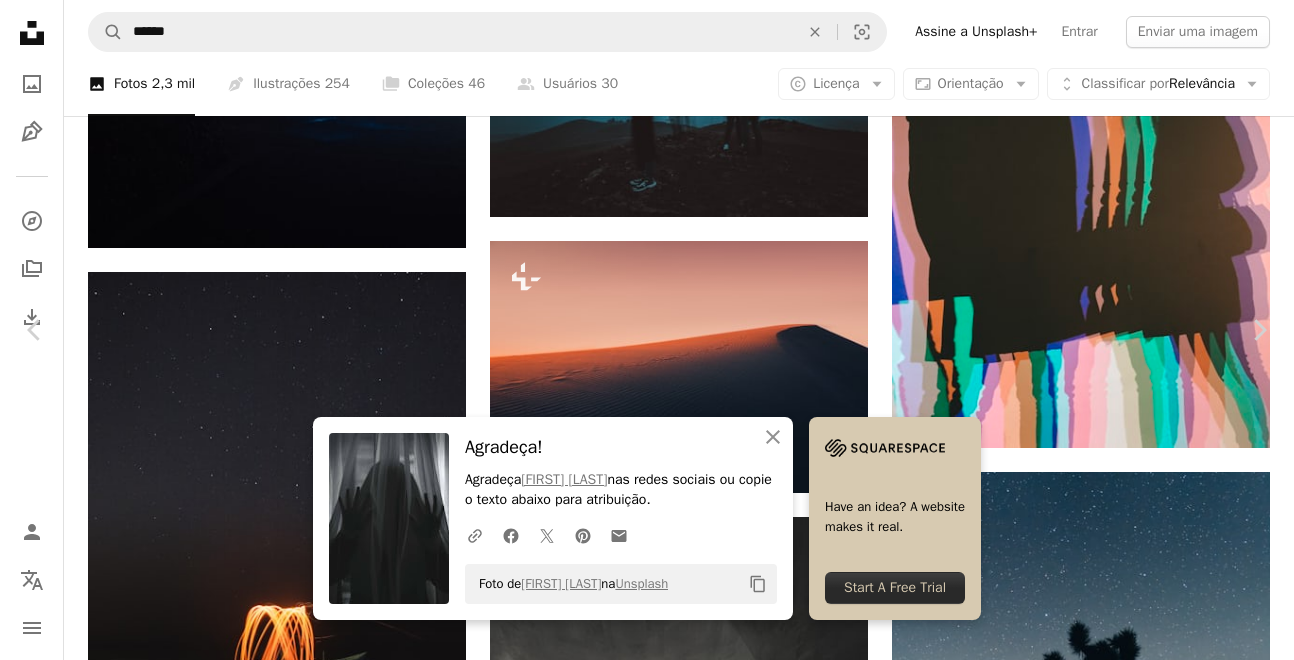 click on "[FIRST] [LAST]" at bounding box center [647, 4742] 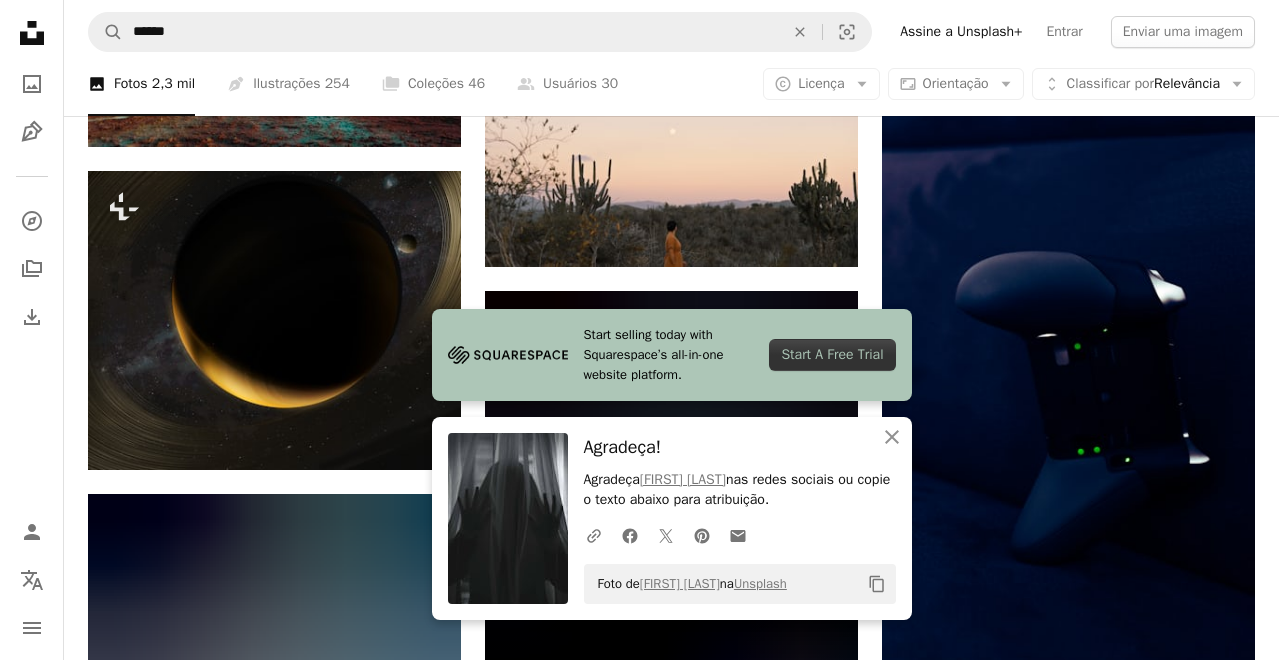 scroll, scrollTop: 31800, scrollLeft: 0, axis: vertical 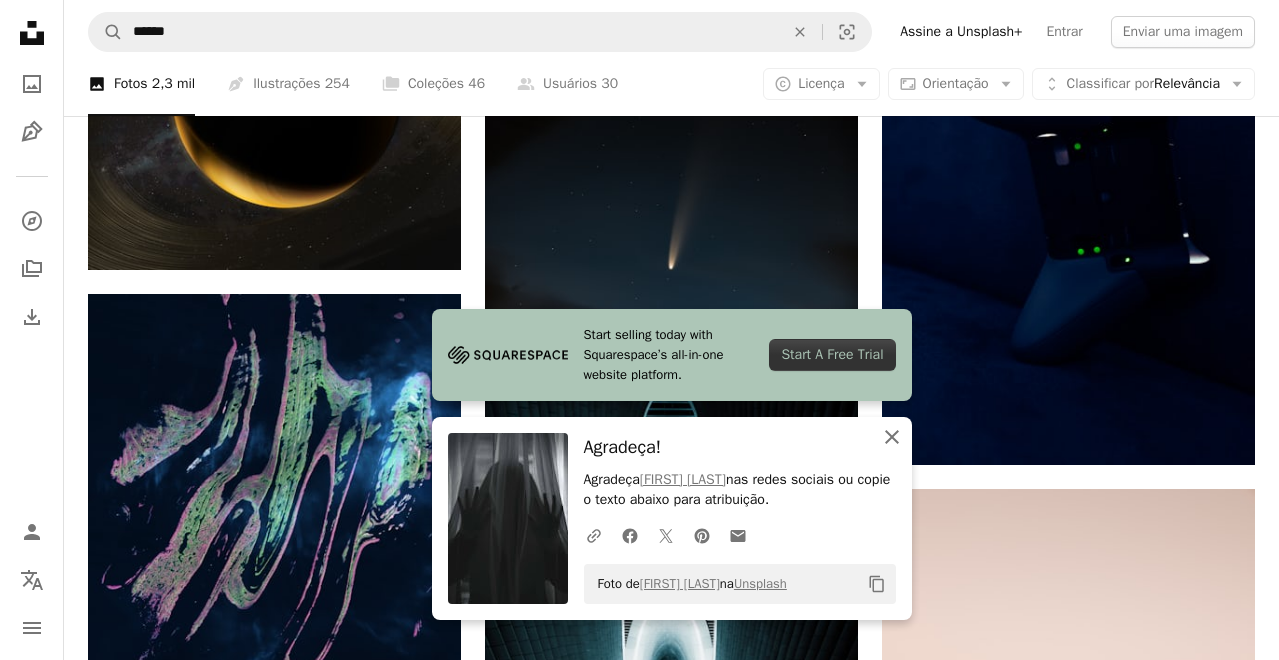 click on "An X shape" 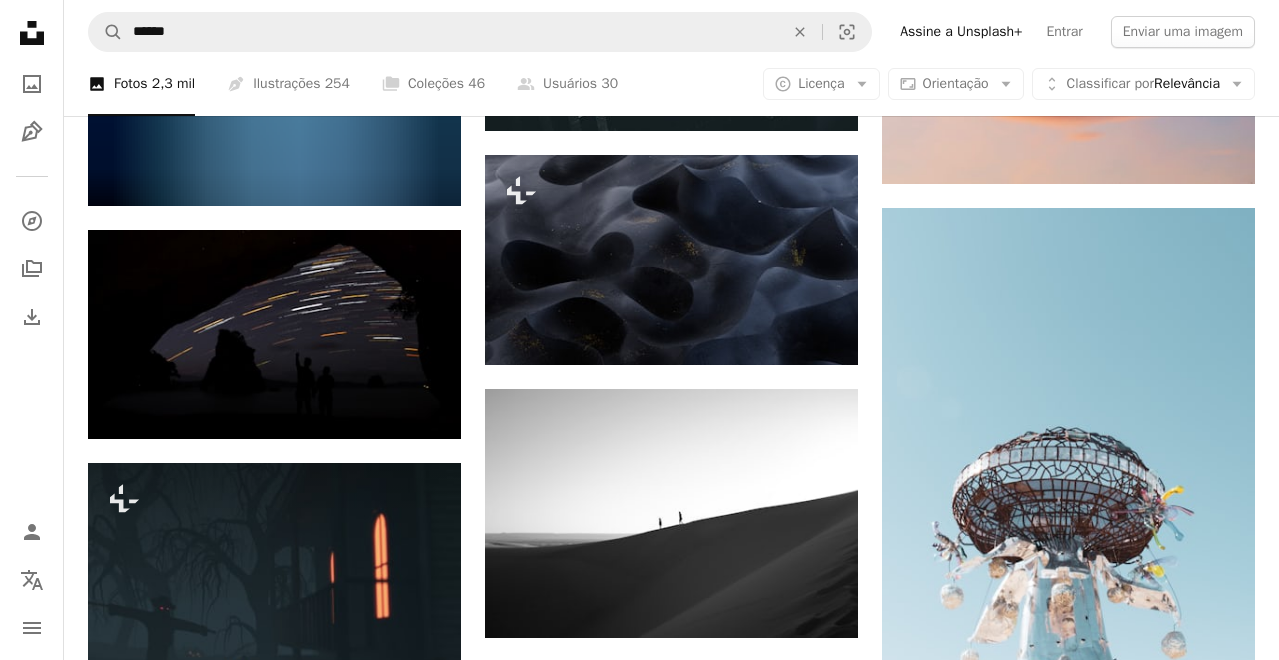 scroll, scrollTop: 33900, scrollLeft: 0, axis: vertical 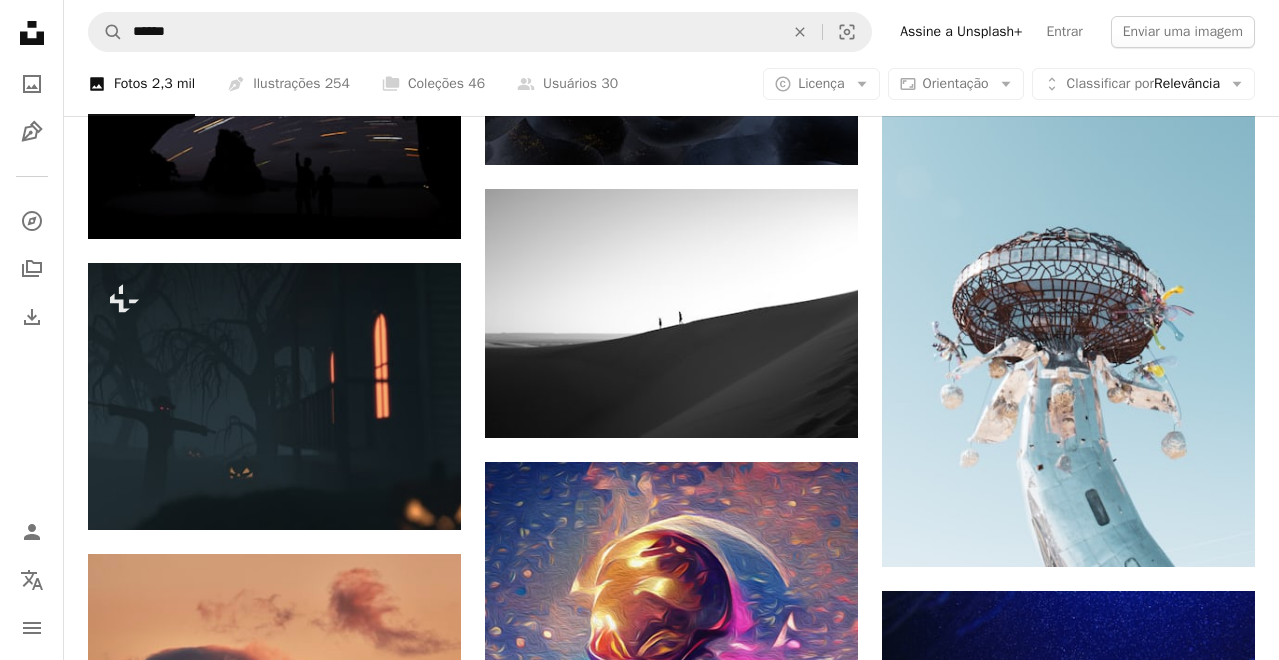 click on "Arrow pointing down" 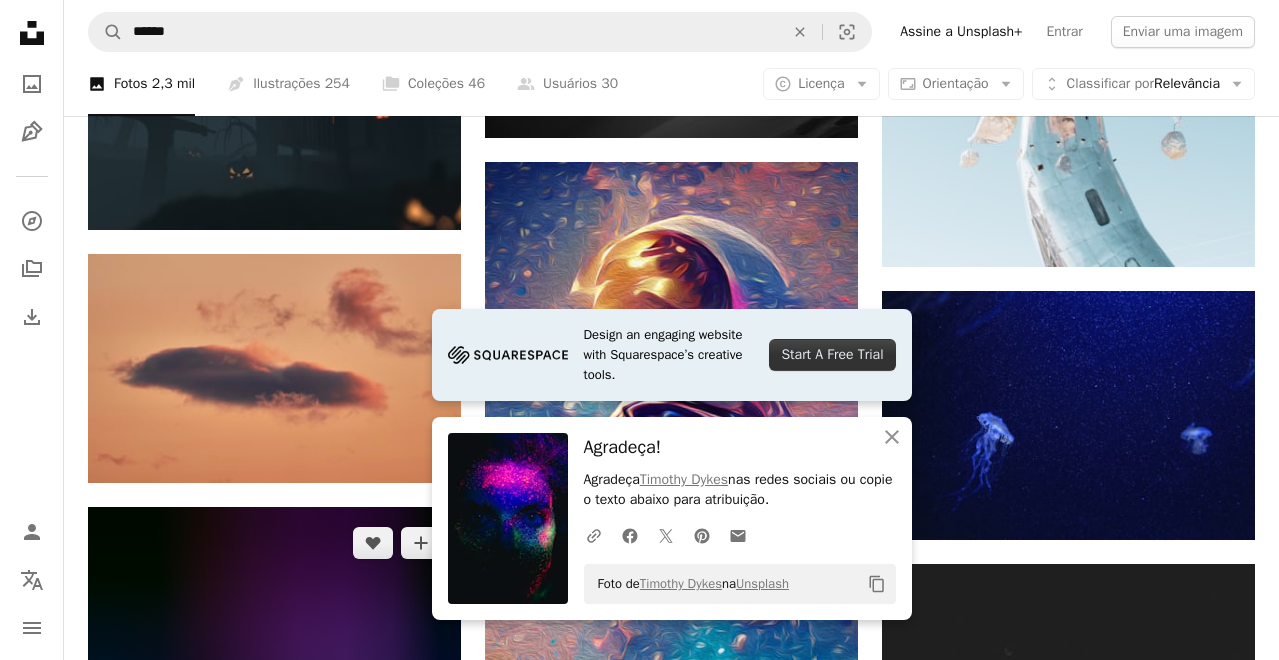 scroll, scrollTop: 34400, scrollLeft: 0, axis: vertical 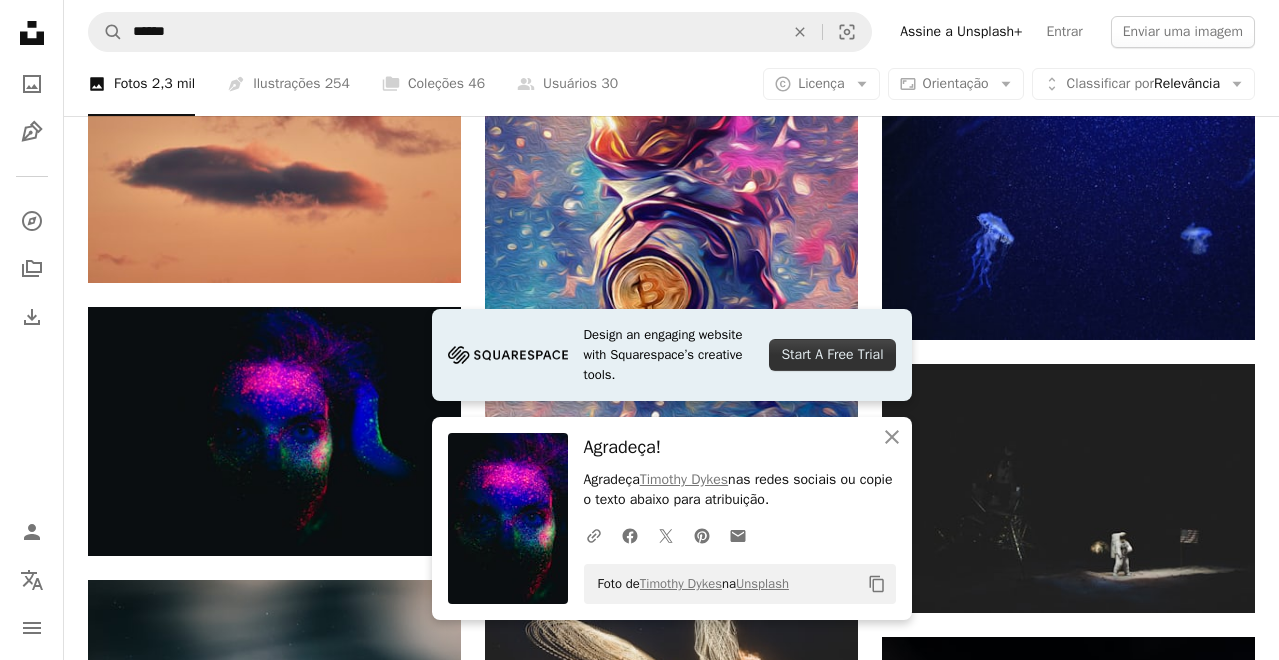 click on "Agradeça!" at bounding box center (740, 447) 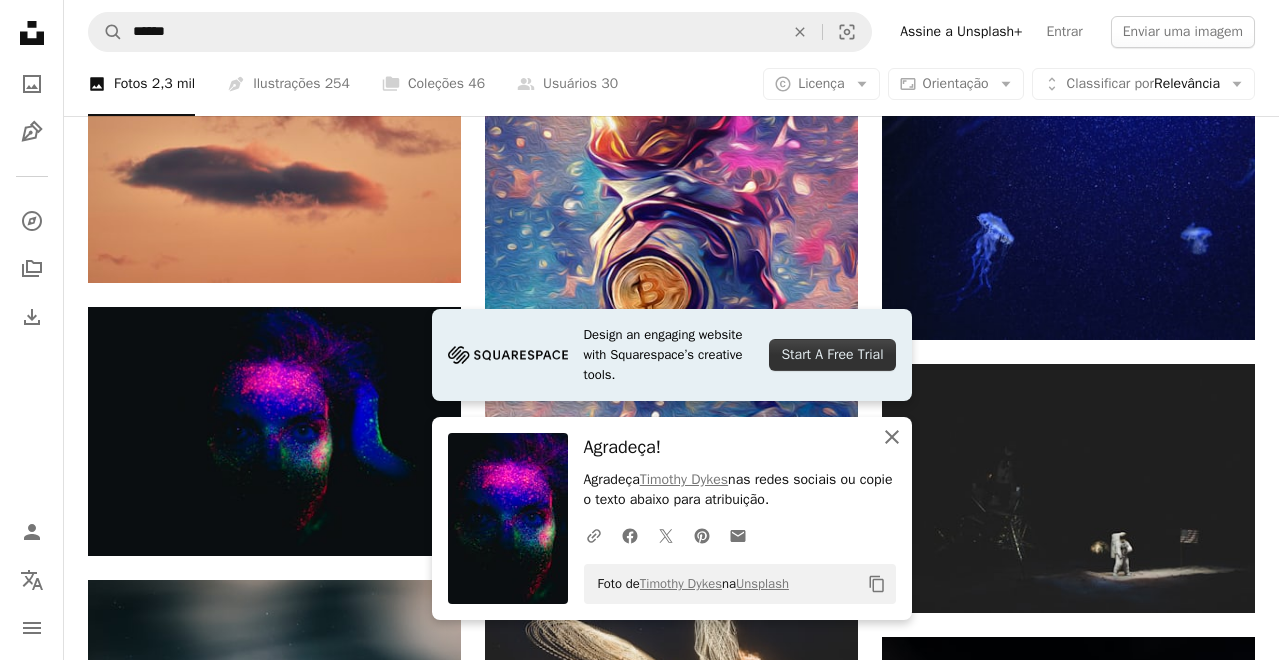 click on "An X shape" 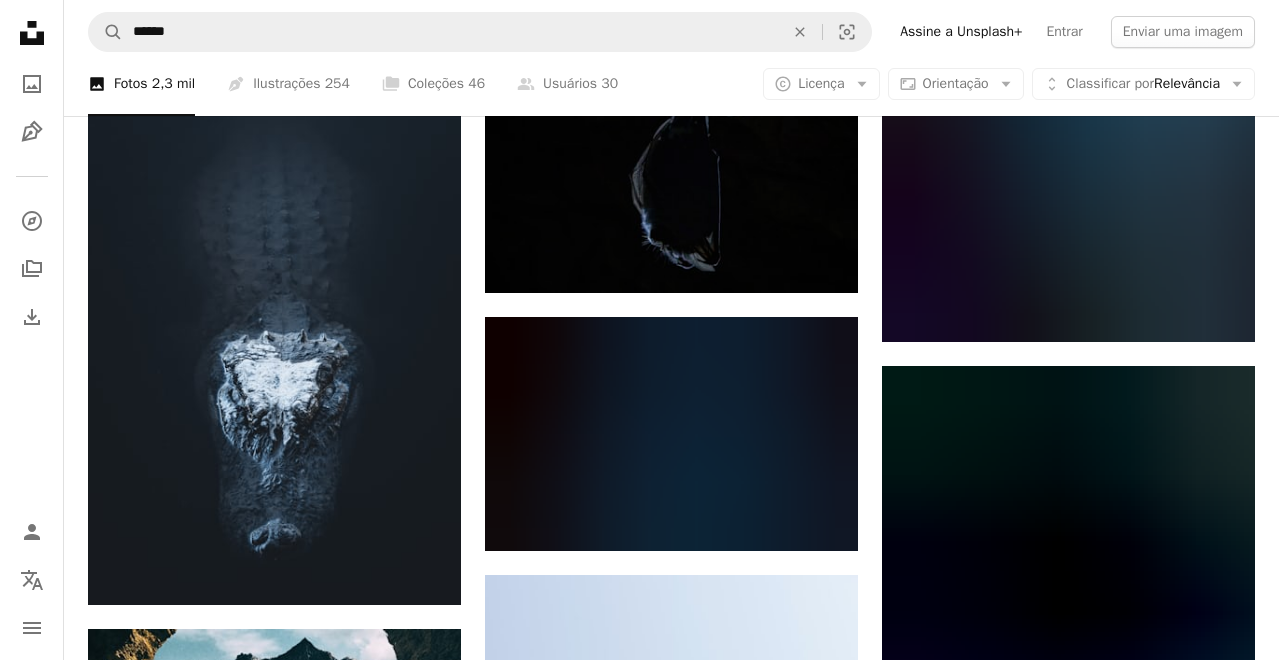 scroll, scrollTop: 70900, scrollLeft: 0, axis: vertical 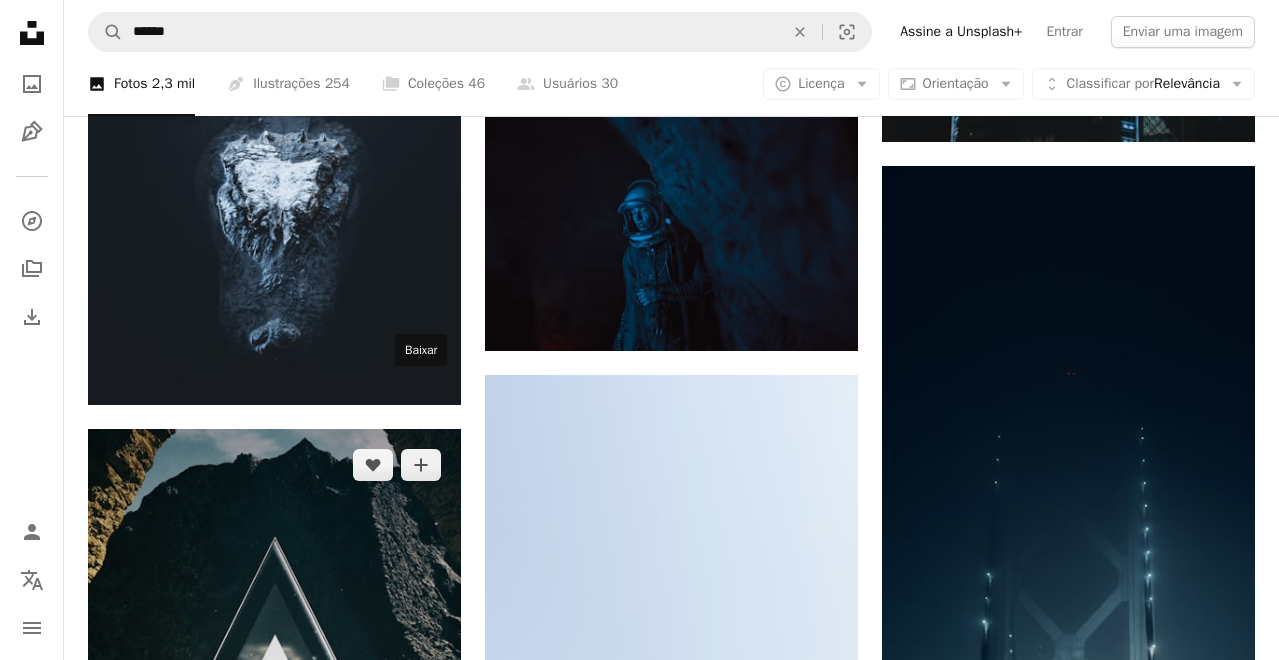 click on "Arrow pointing down" 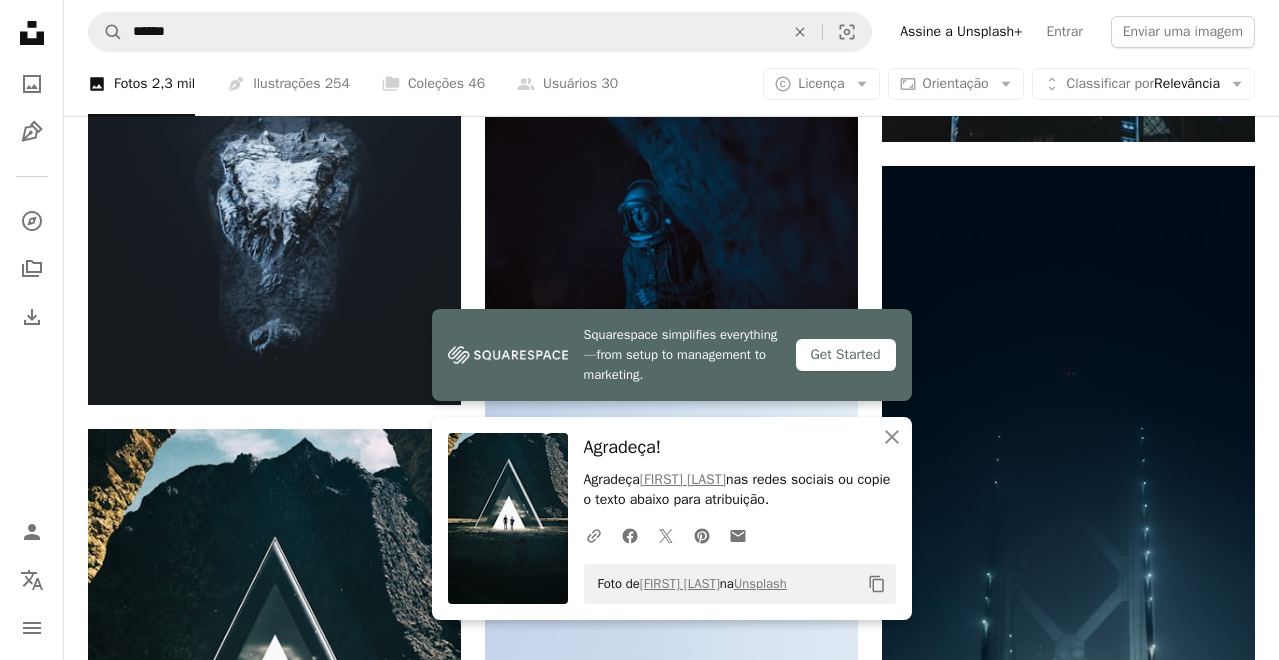 click on "An X shape Fechar Agradeça! Agradeça [FIRST] [LAST] nas redes sociais ou copie o texto abaixo para atribuição. A URL sharing icon (chains) Facebook icon X (formerly Twitter) icon Pinterest icon An envelope Foto de [FIRST] [LAST] na Unsplash Copy content" at bounding box center [672, 518] 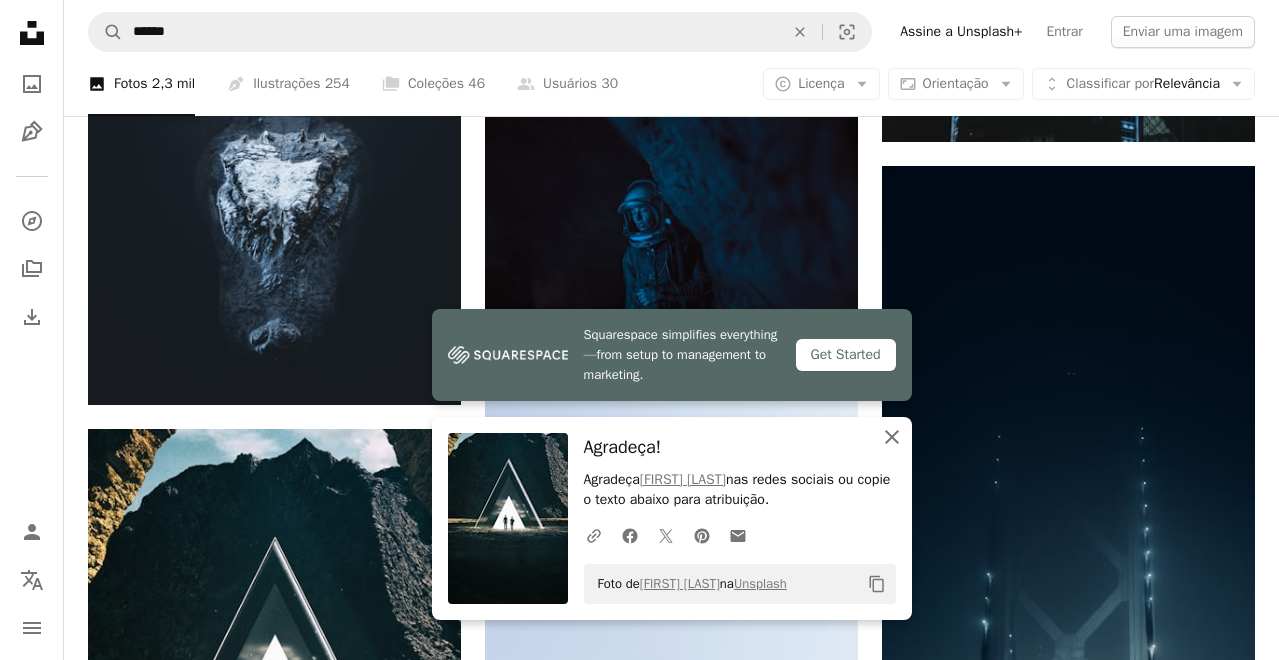 click on "An X shape" 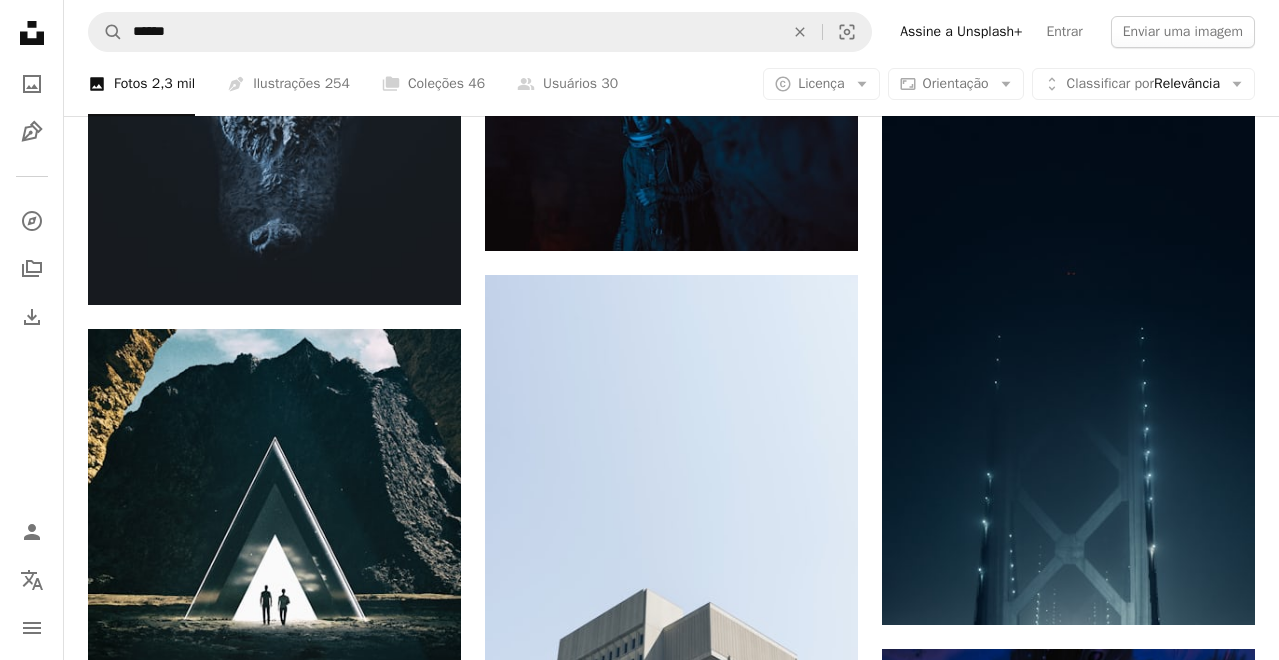 scroll, scrollTop: 71200, scrollLeft: 0, axis: vertical 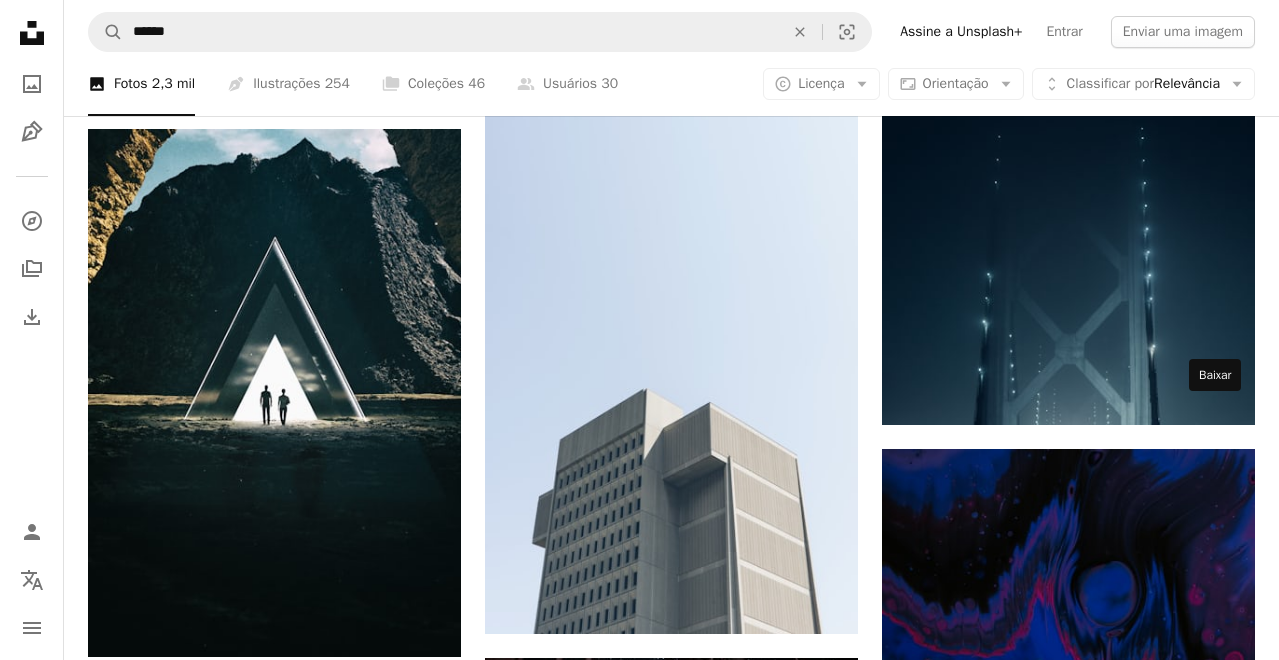 click on "Arrow pointing down" 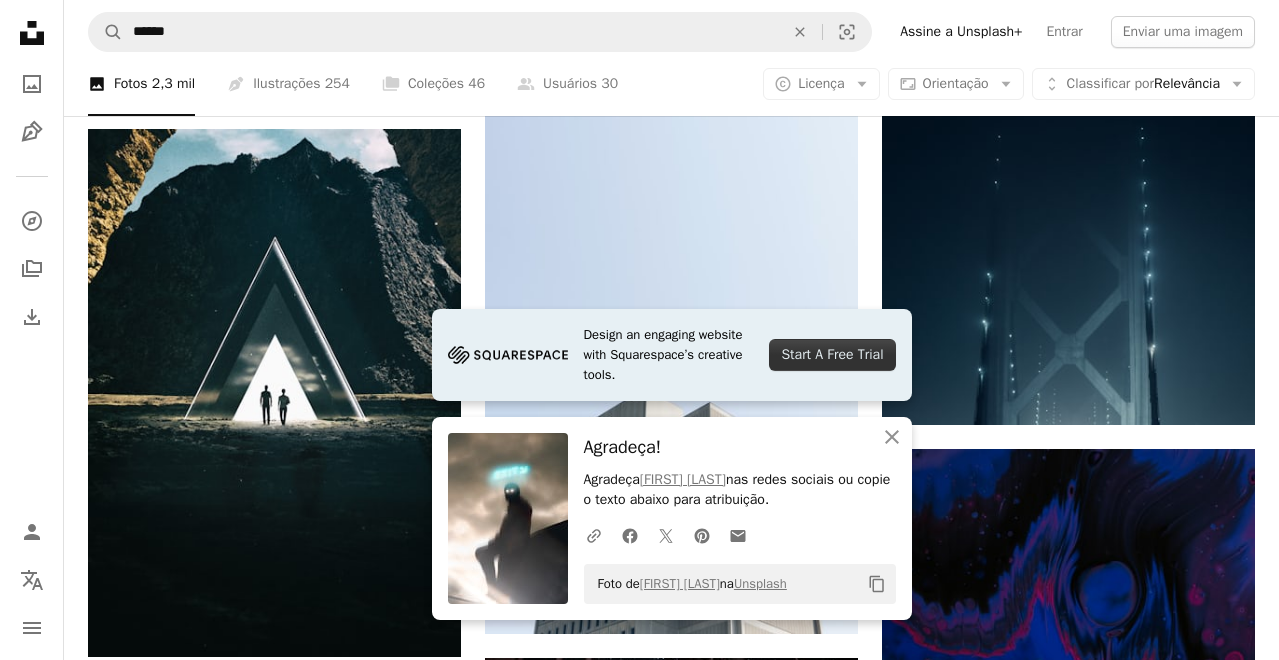 click on "Agradeça!" at bounding box center [740, 447] 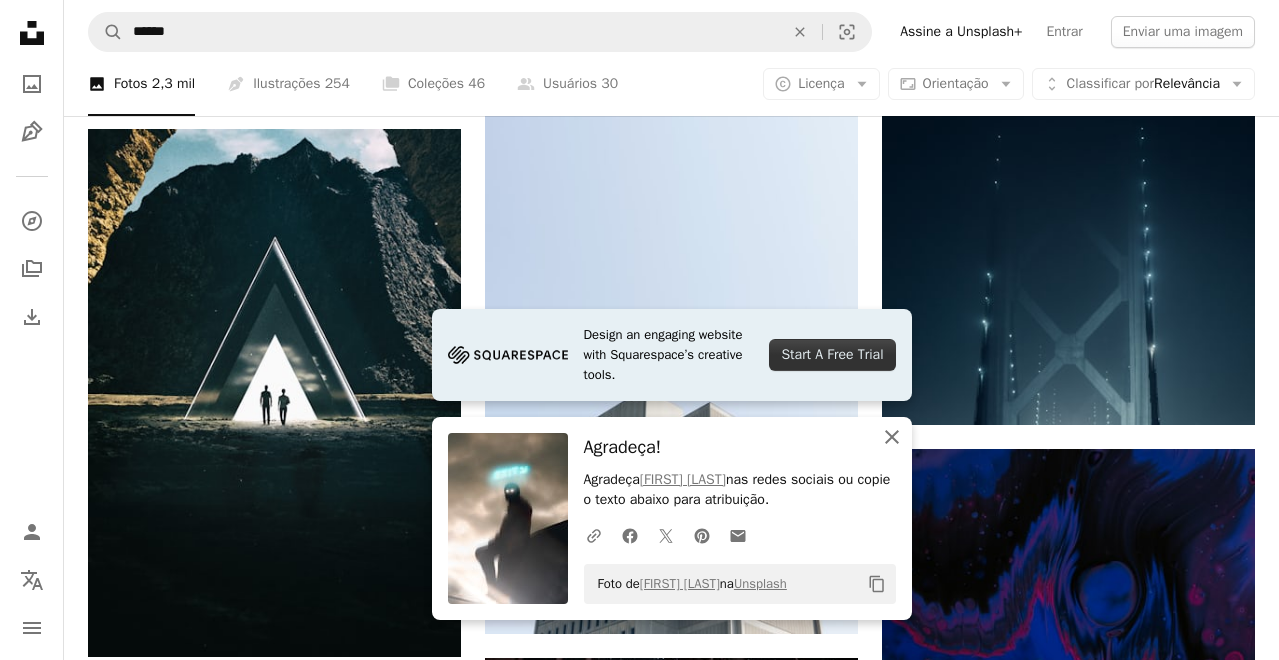 click on "An X shape" 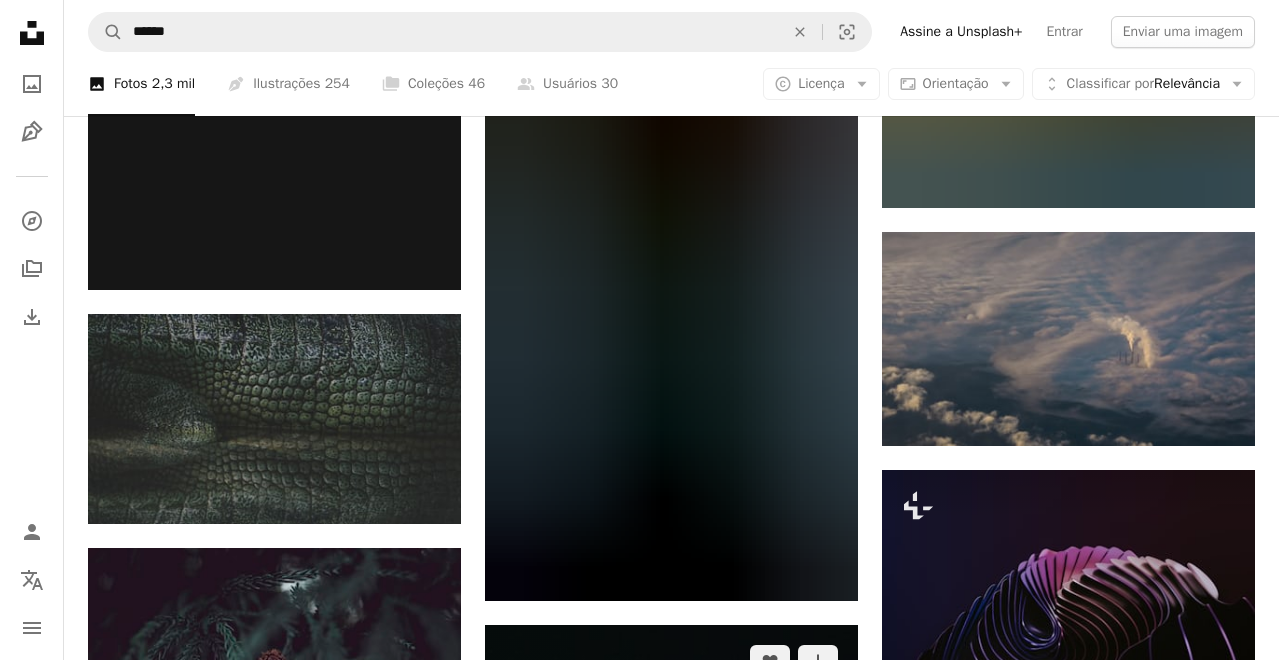 scroll, scrollTop: 86100, scrollLeft: 0, axis: vertical 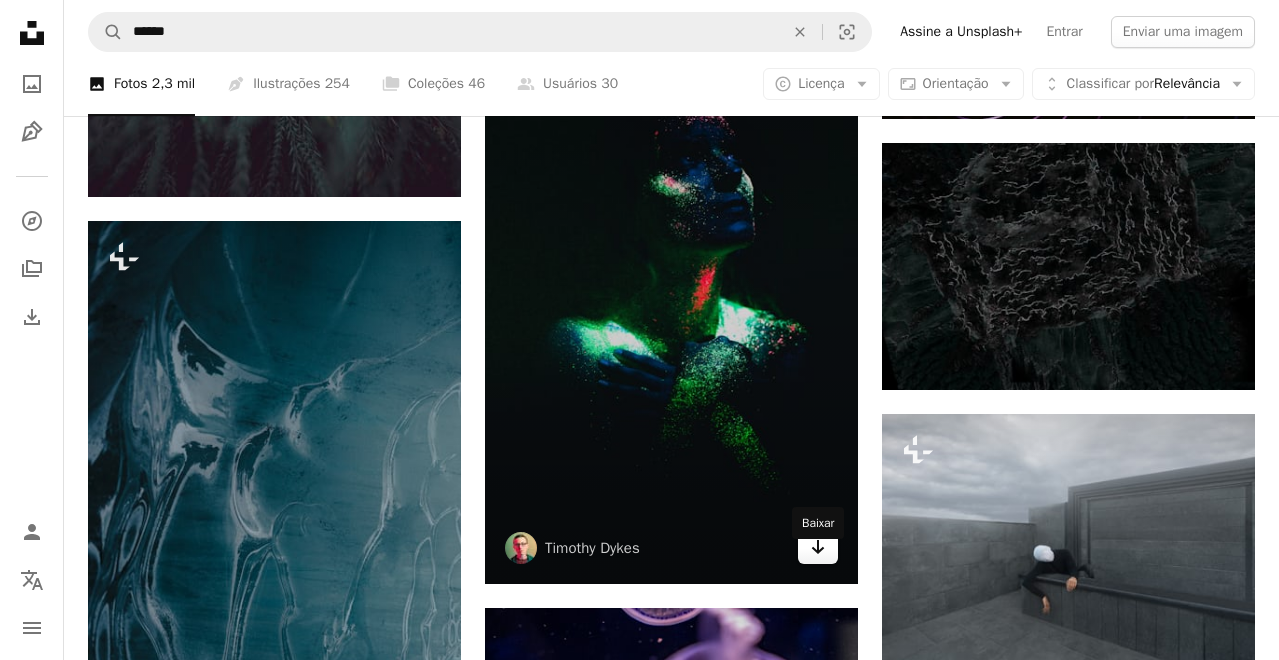 click on "Arrow pointing down" 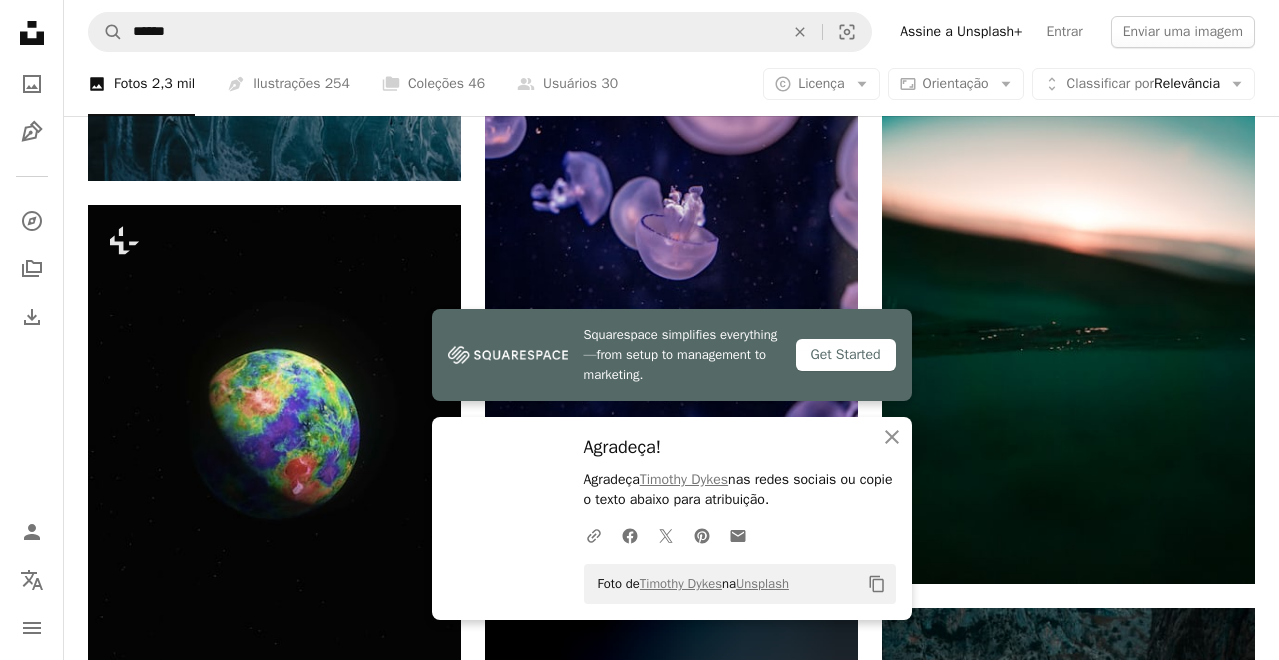 scroll, scrollTop: 86800, scrollLeft: 0, axis: vertical 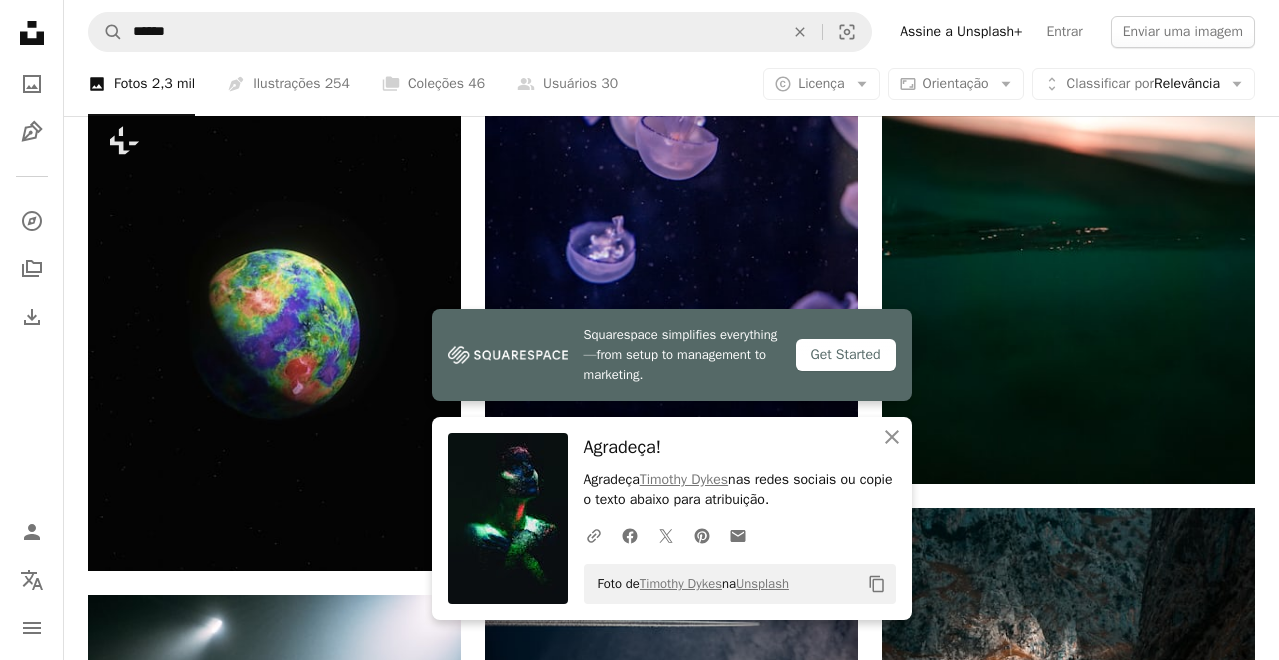 click on "Agradeça!" at bounding box center [740, 447] 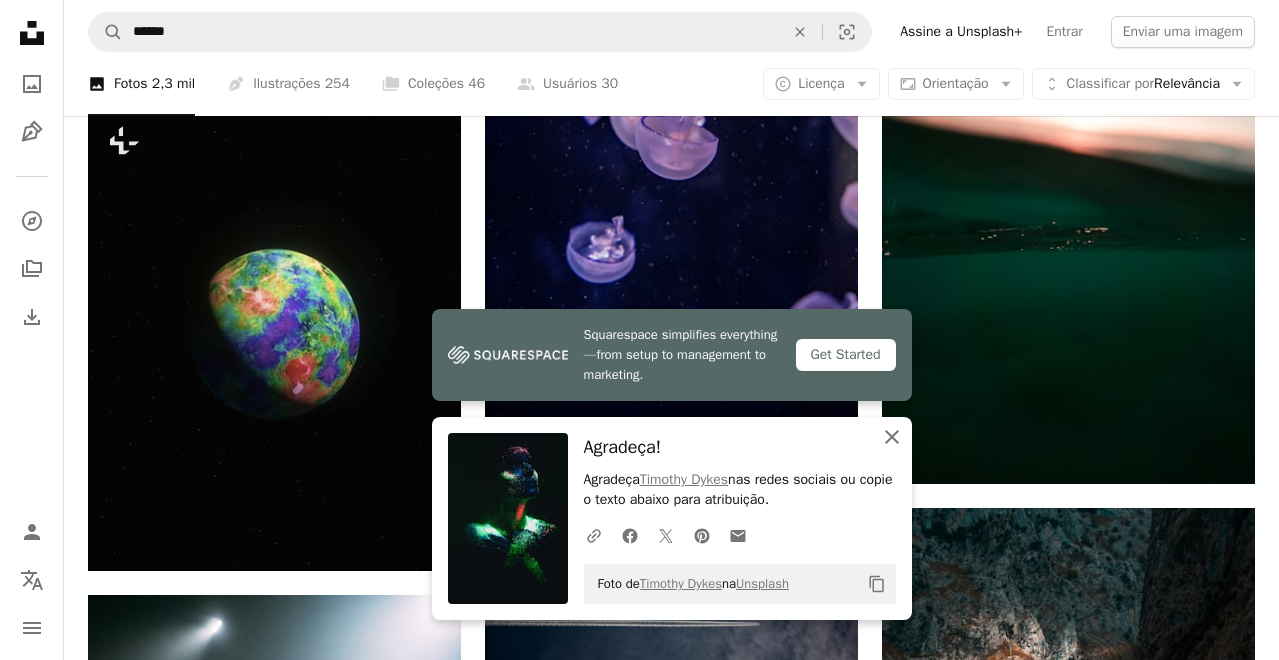 click 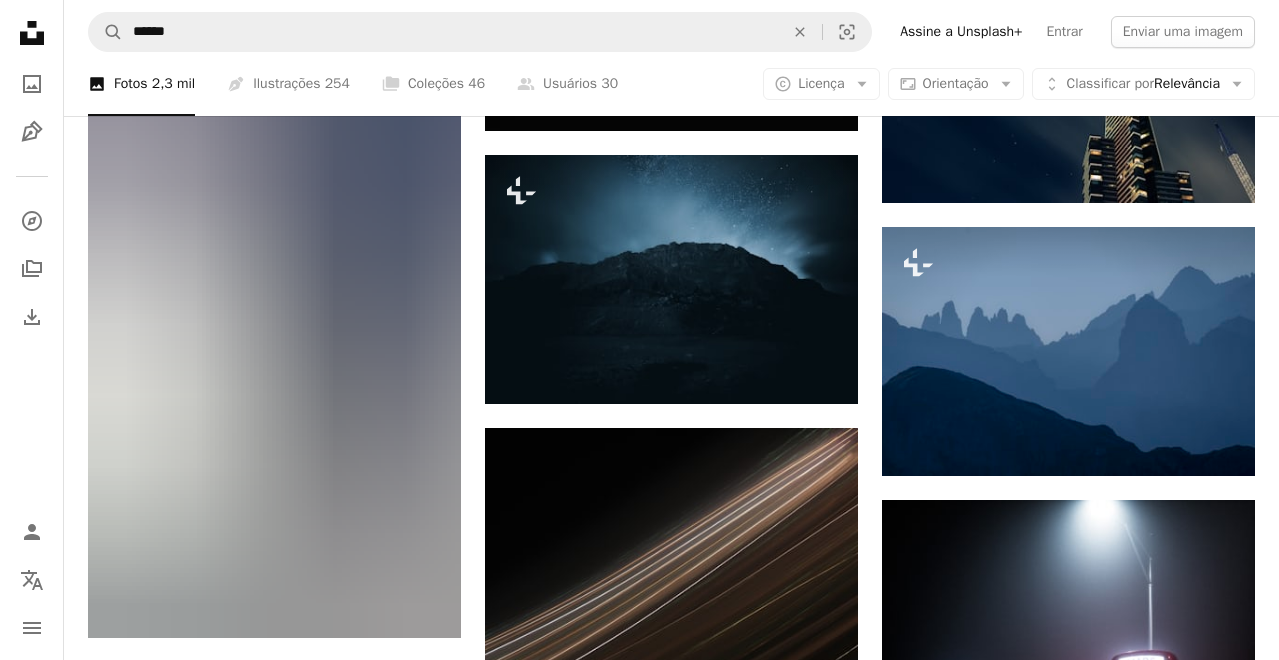 scroll, scrollTop: 88400, scrollLeft: 0, axis: vertical 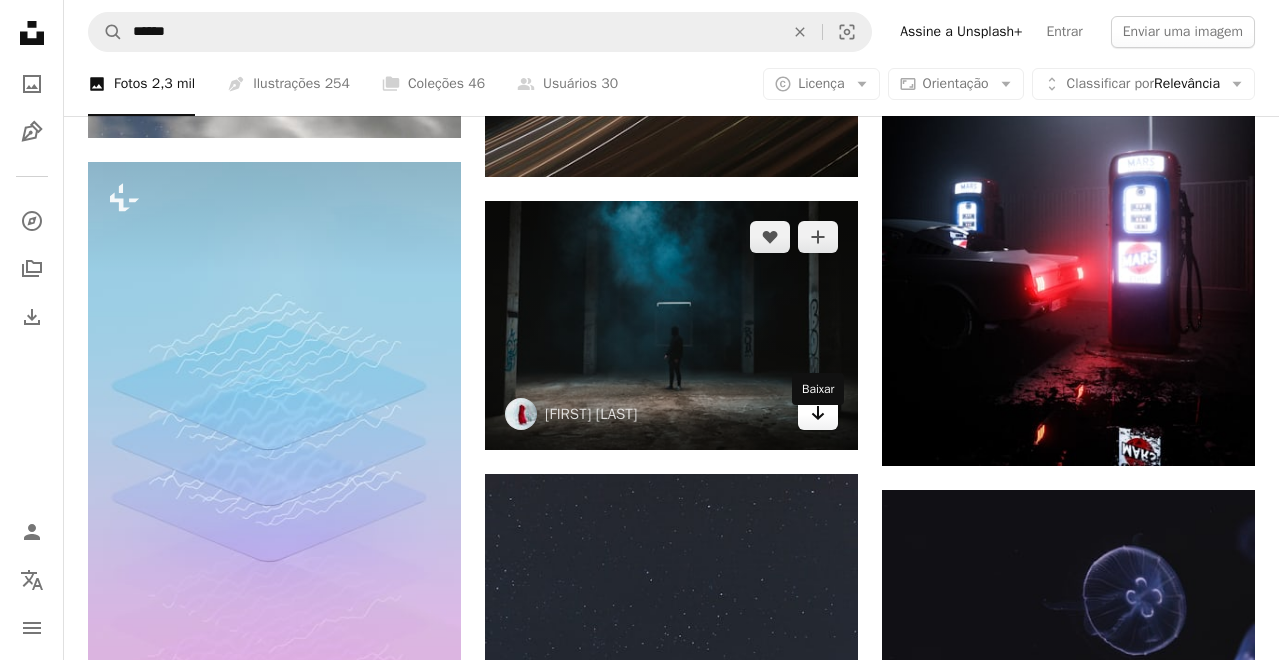 click on "Arrow pointing down" 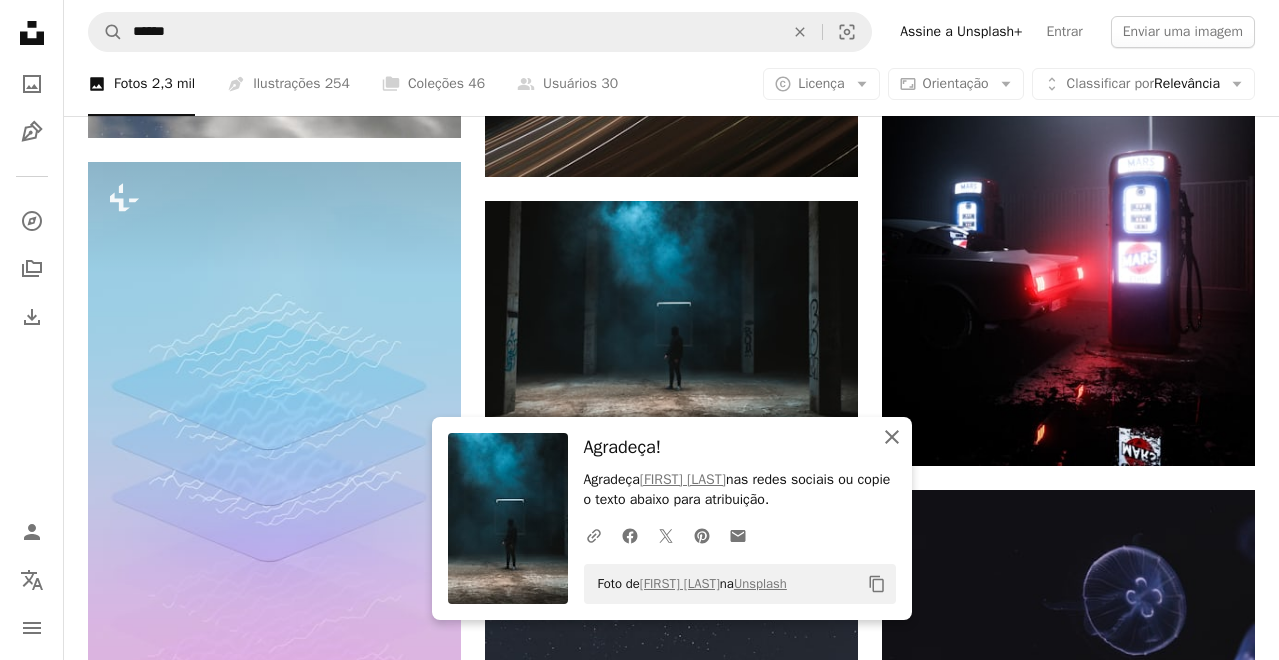 click on "An X shape" 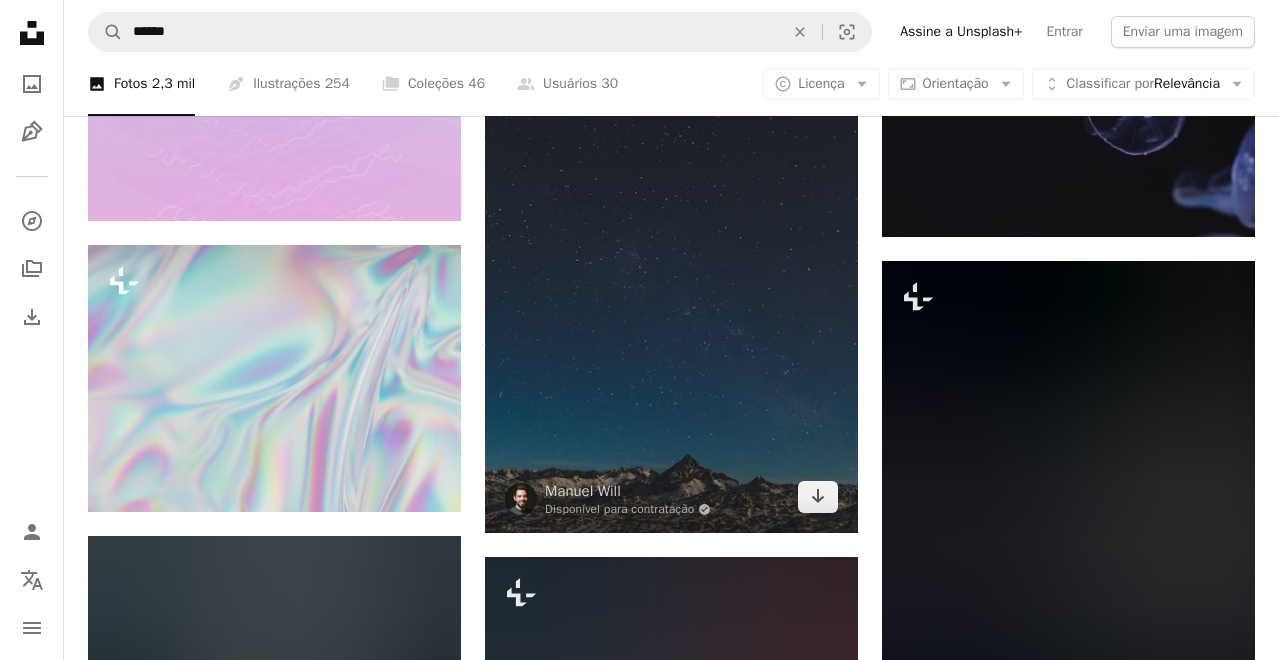 scroll, scrollTop: 89200, scrollLeft: 0, axis: vertical 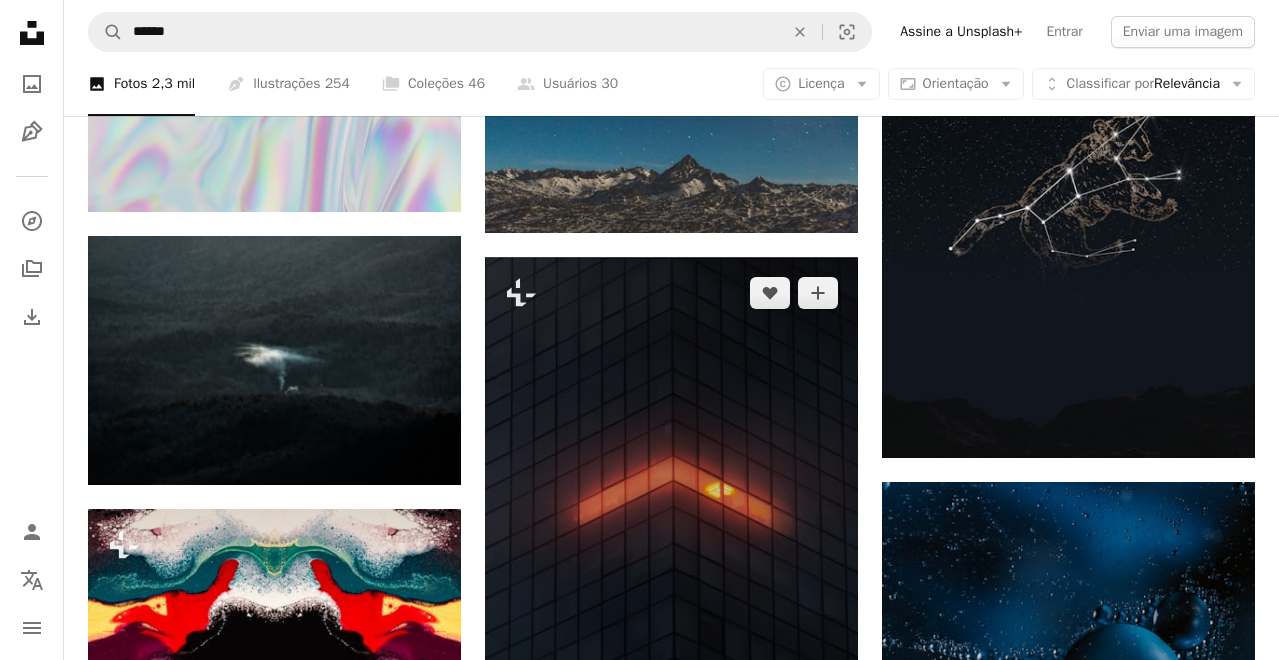 click at bounding box center [671, 588] 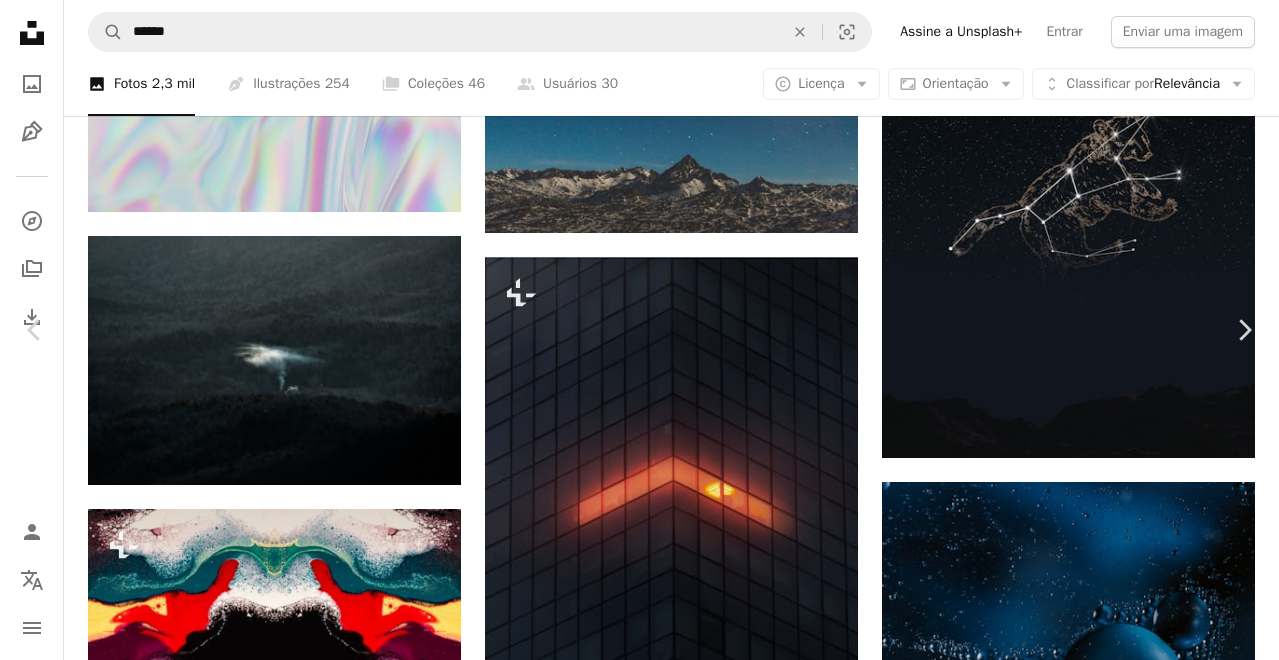 scroll, scrollTop: 91100, scrollLeft: 0, axis: vertical 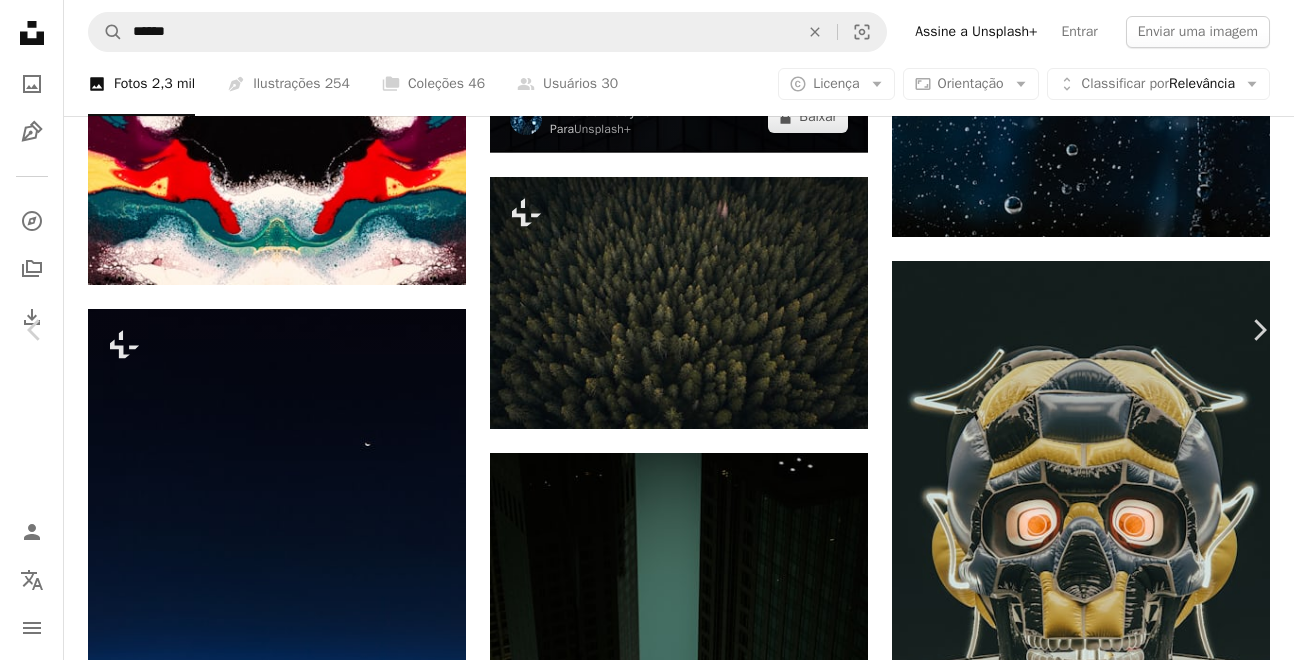 click on "[FIRST] [LAST]" at bounding box center [647, 4198] 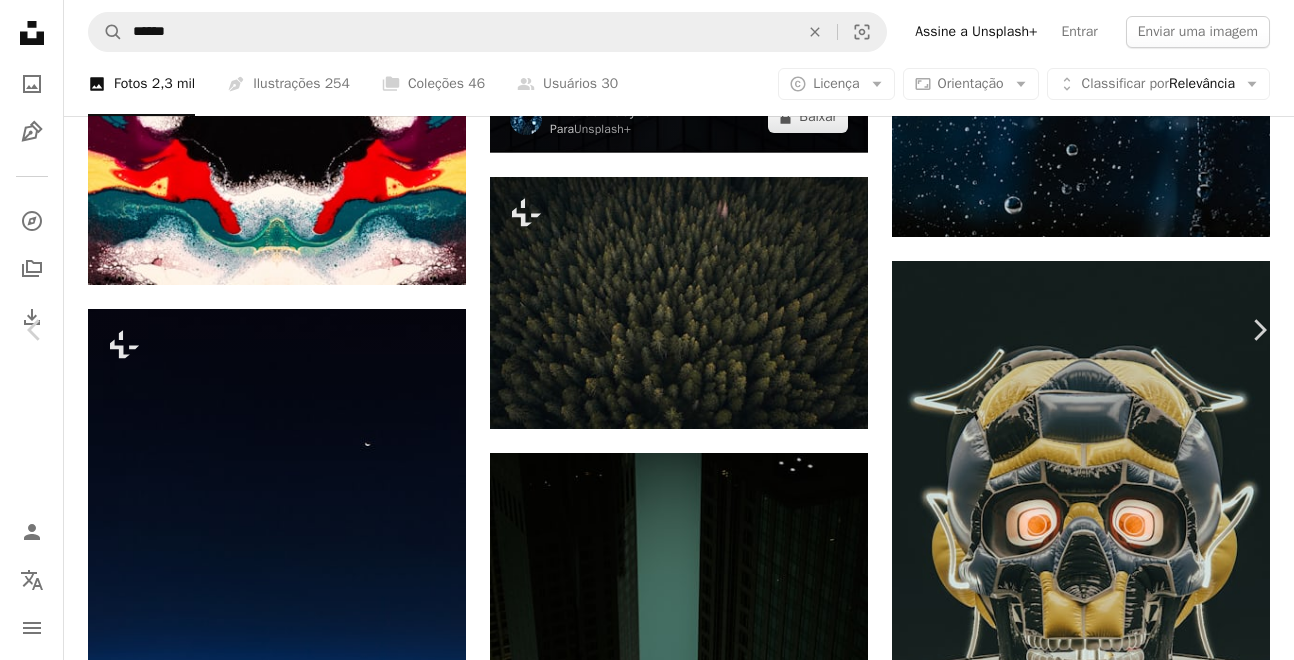 click at bounding box center [679, 3456] 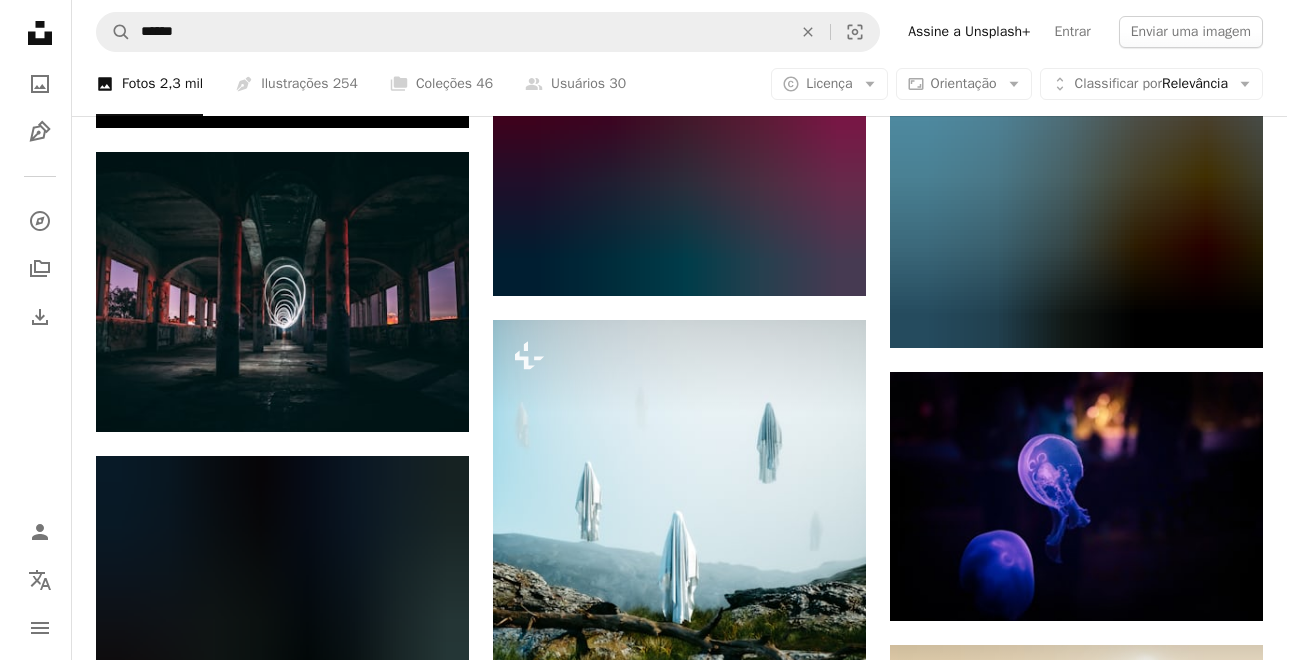 scroll, scrollTop: 93400, scrollLeft: 0, axis: vertical 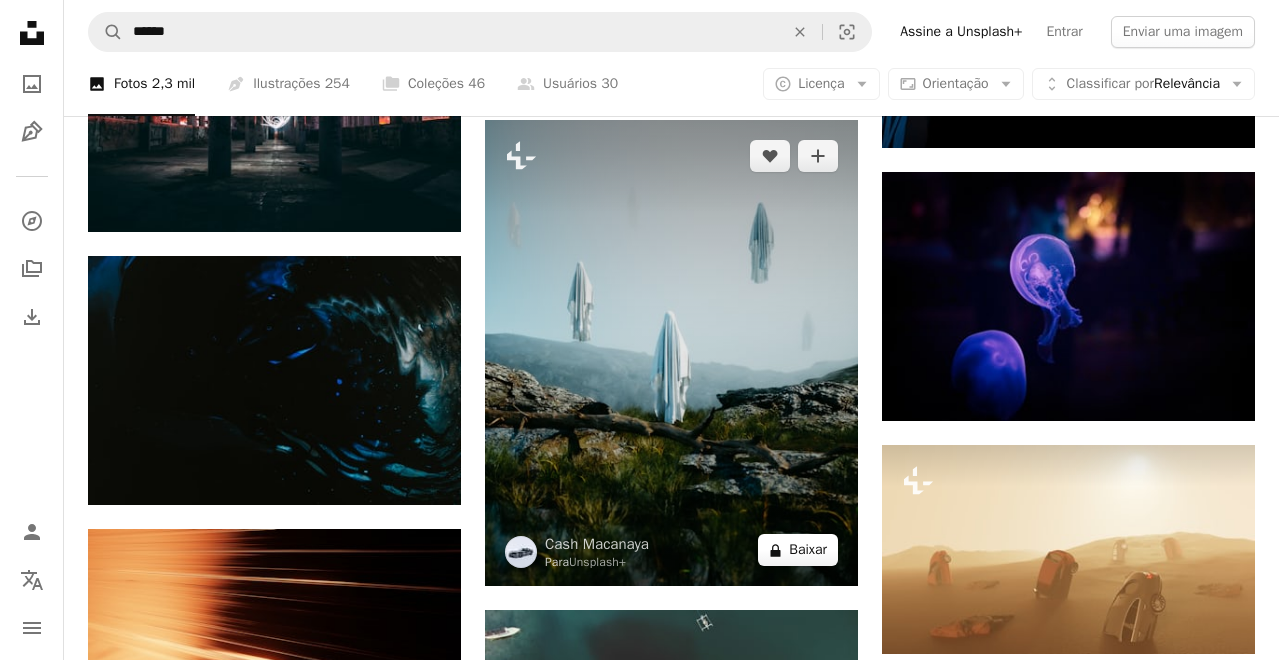 click on "A lock   Baixar" at bounding box center [798, 550] 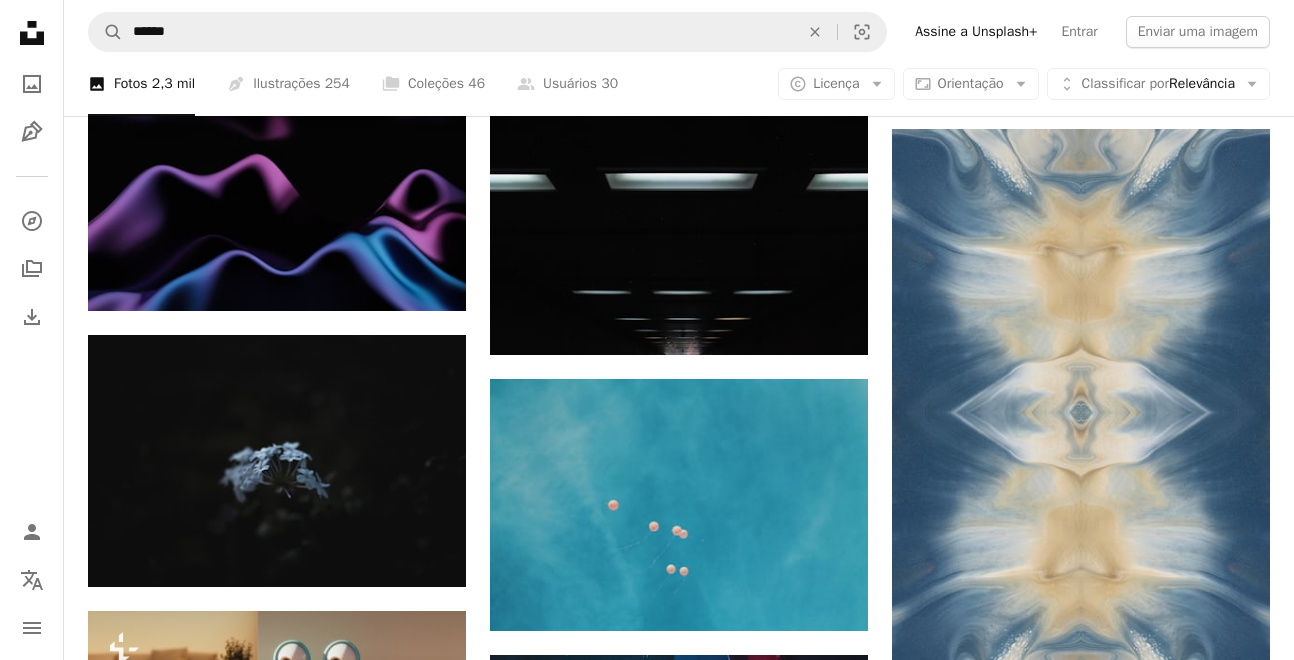 click on "An X shape Imagens premium, prontas para usar. Obtenha acesso ilimitado. A plus sign Conteúdo para associados adicionado mensalmente A plus sign Downloads royalty-free ilimitados A plus sign Ilustrações  Lançamento A plus sign Proteções legais aprimoradas anual 66%  de desconto mensal $ 12   $ 4 USD por mês * Assine a  Unsplash+ *Quando pago anualmente, faturamento antecipado de  $ 48 Mais impostos aplicáveis. Renovação automática. Cancele quando quiser." at bounding box center [647, 6067] 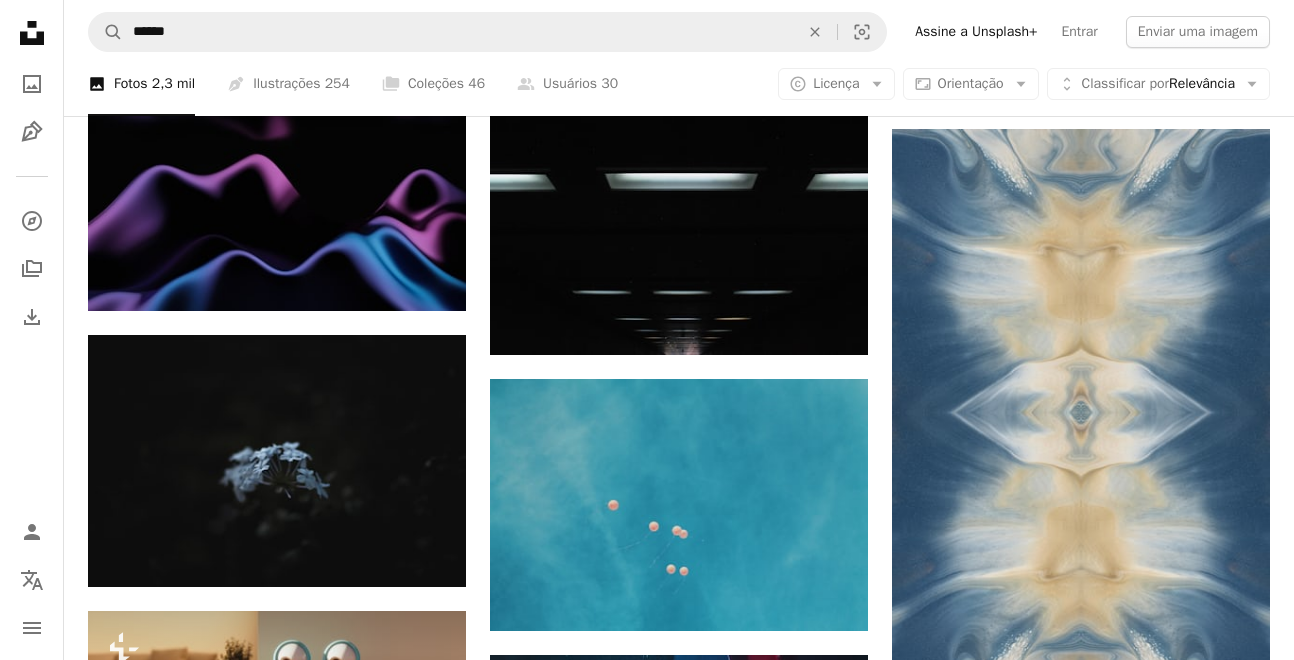 click on "Unsplash logo Página inicial da Unsplash A photo Pen Tool A compass A stack of folders Download Person Localization icon navigation menu" at bounding box center (32, 330) 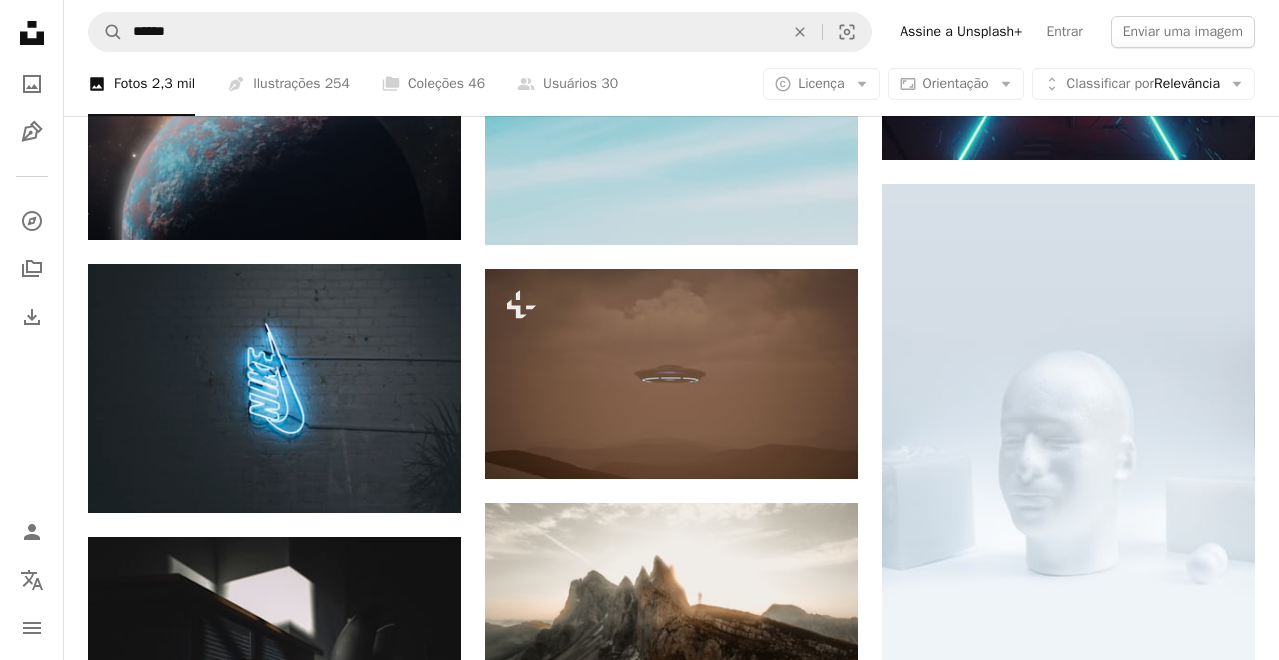 scroll, scrollTop: 97900, scrollLeft: 0, axis: vertical 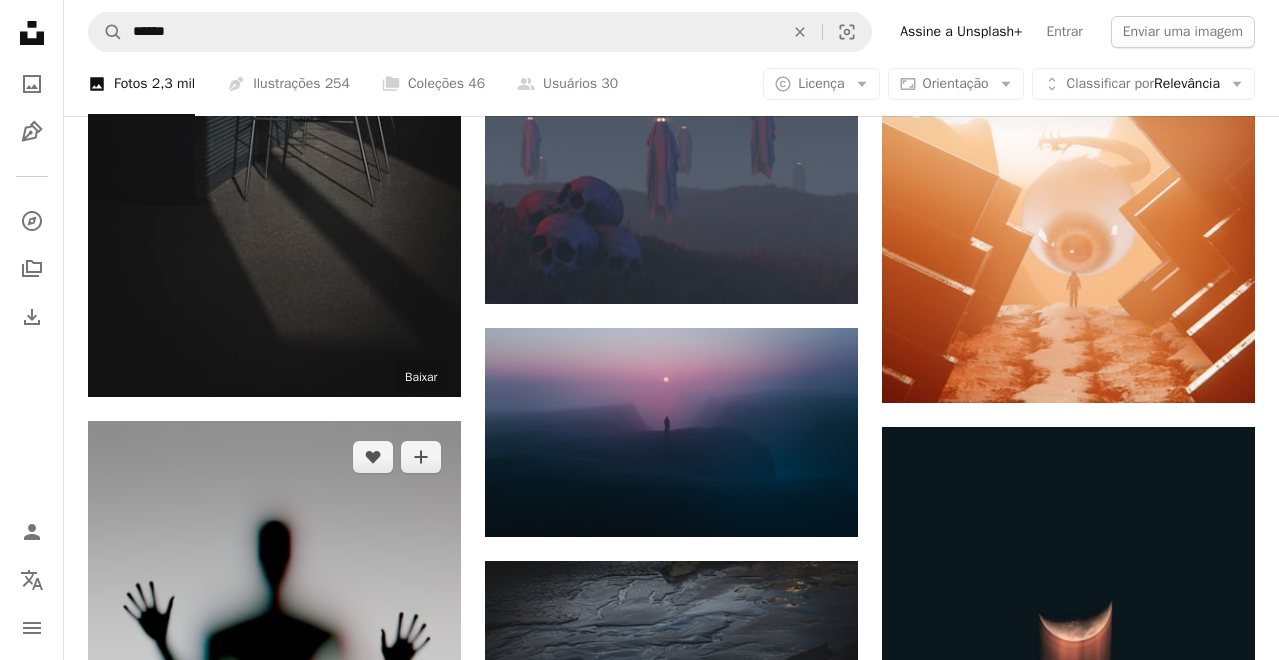 click 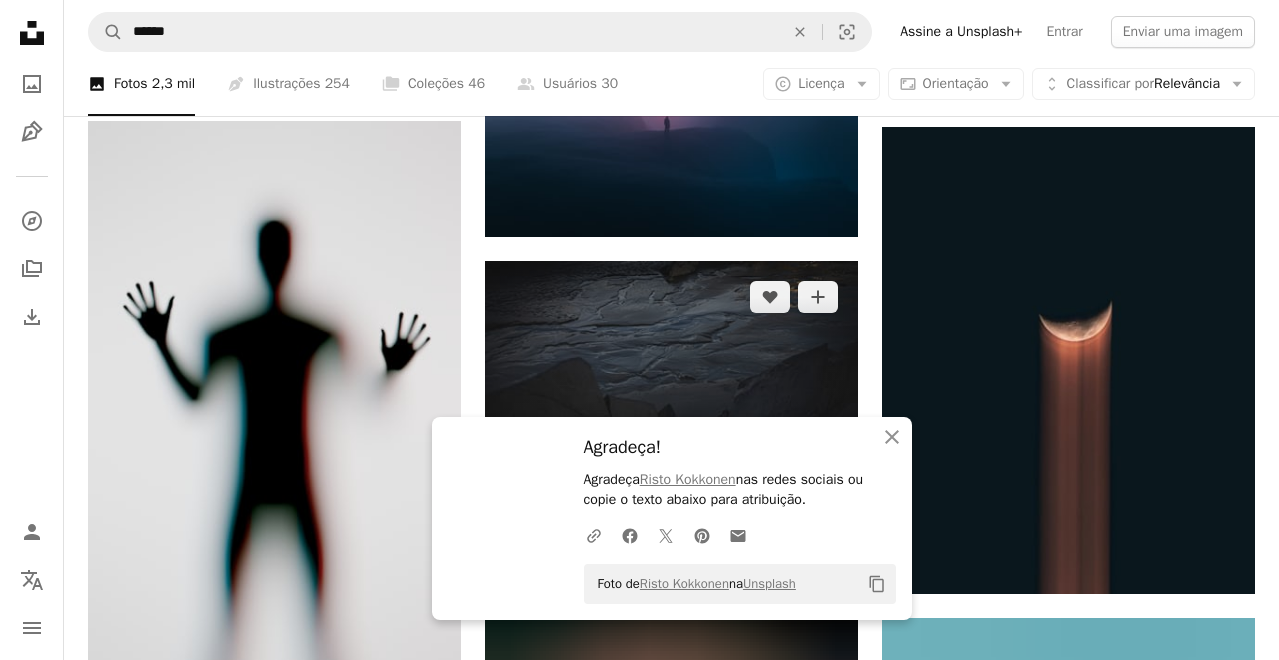 scroll, scrollTop: 98400, scrollLeft: 0, axis: vertical 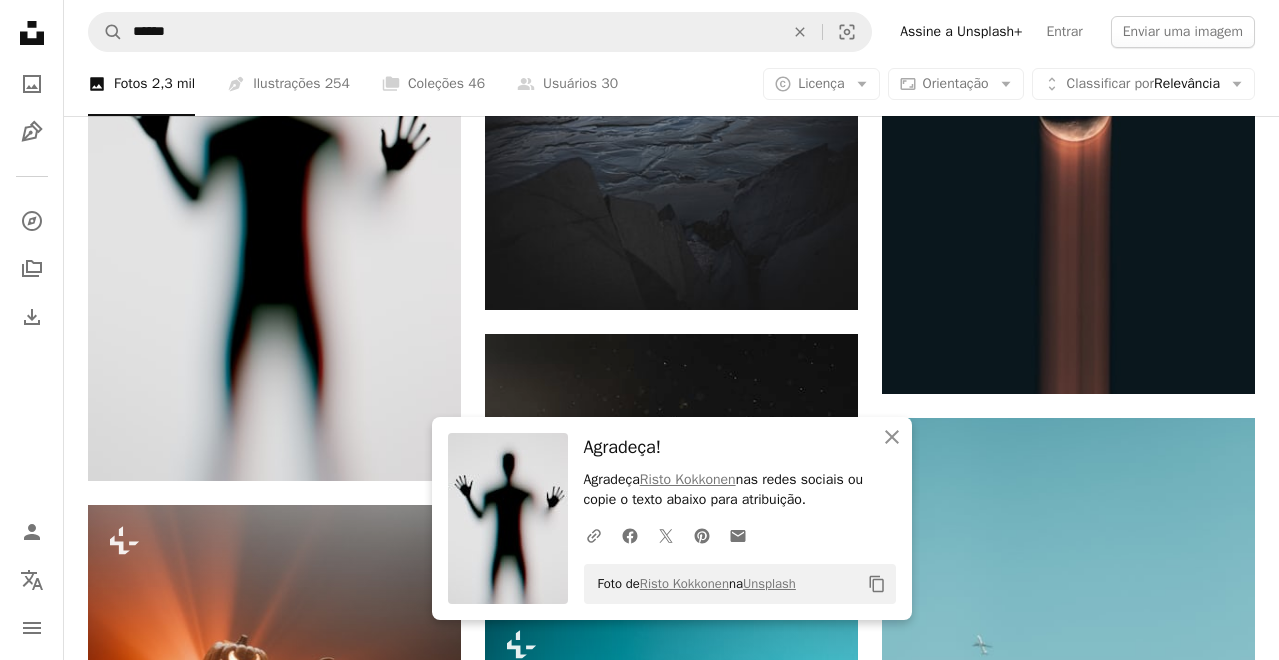 click on "Agradeça!" at bounding box center [740, 447] 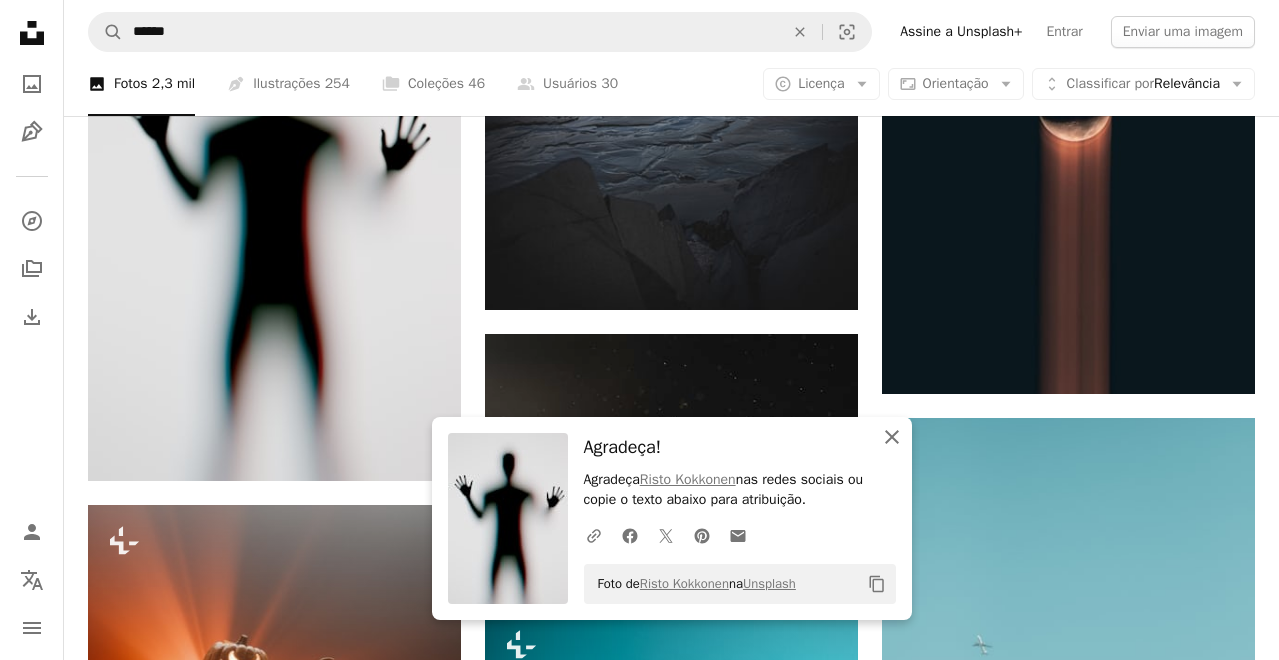 click on "An X shape" 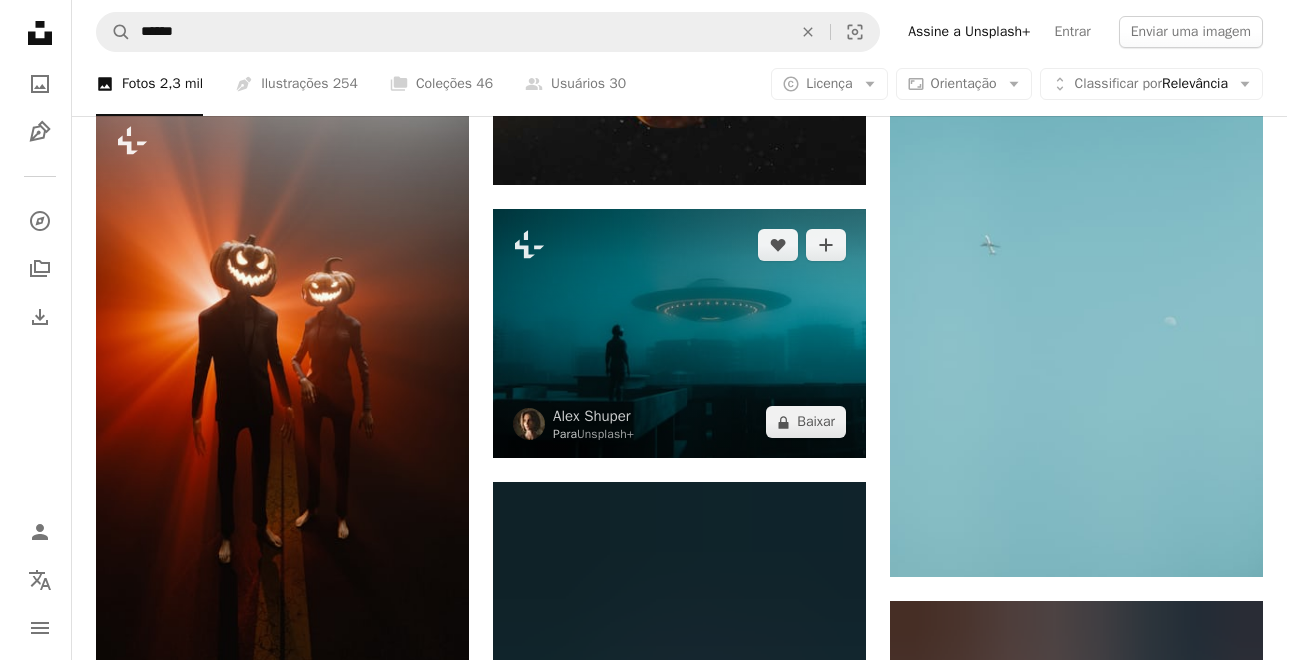scroll, scrollTop: 98900, scrollLeft: 0, axis: vertical 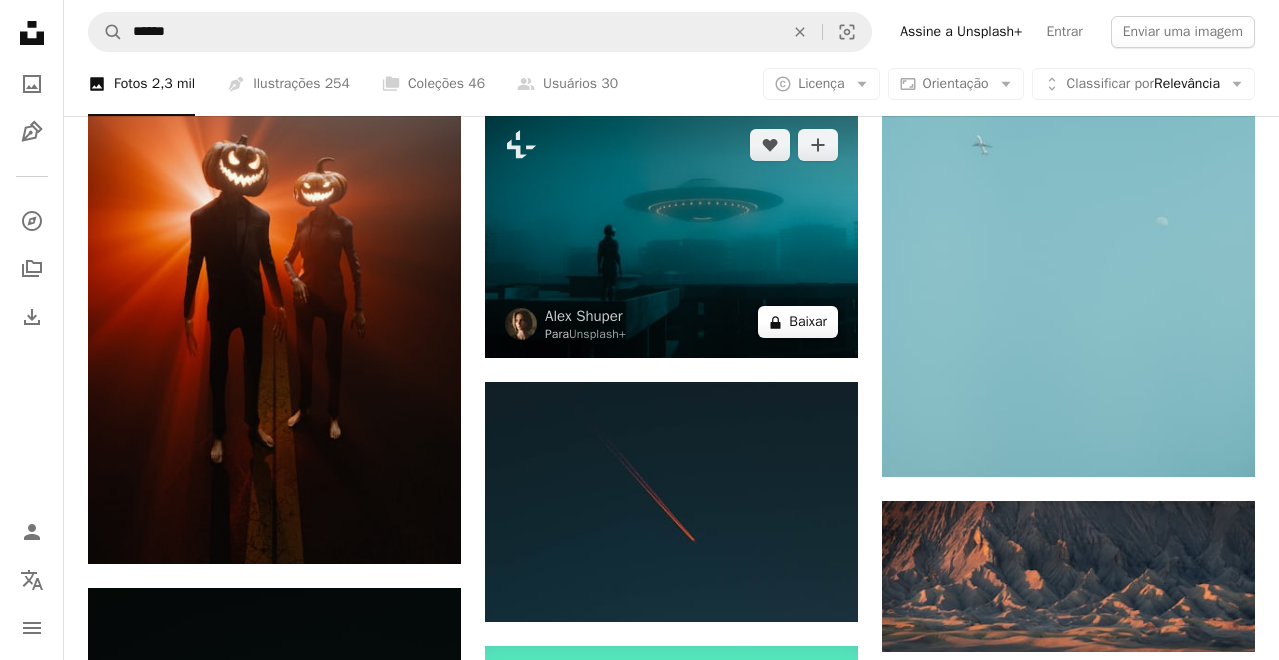 click on "A lock   Baixar" at bounding box center [798, 322] 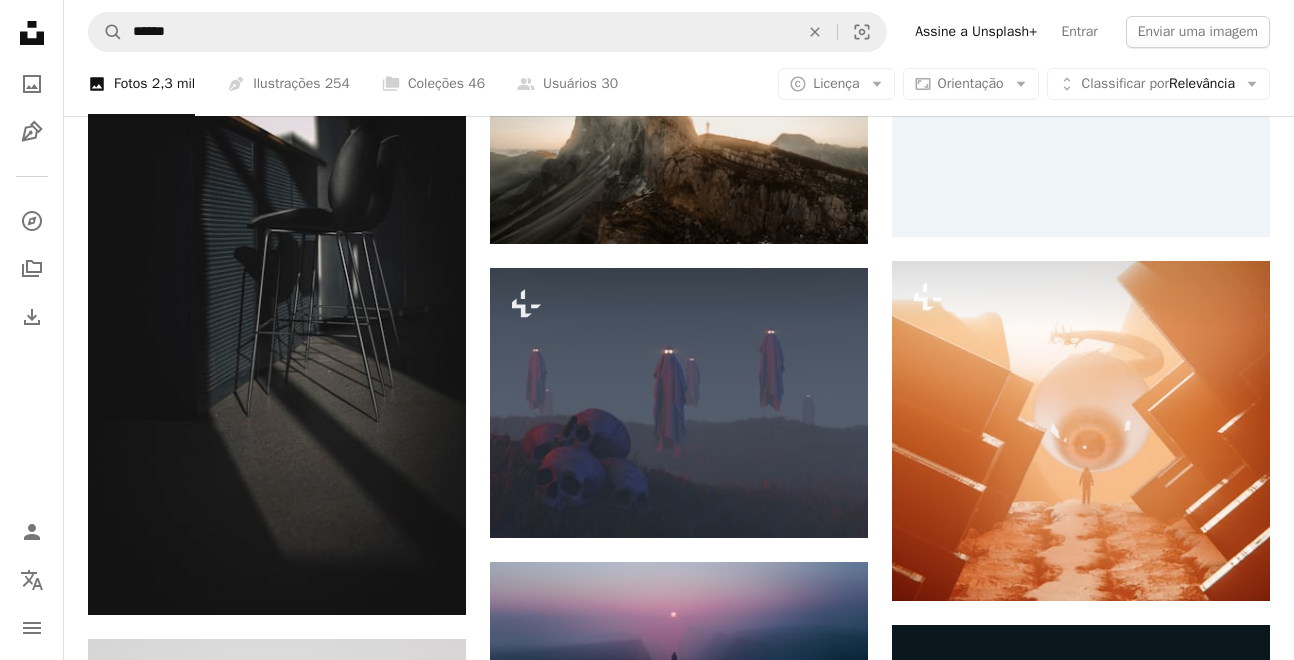 click on "An X shape Imagens premium, prontas para usar. Obtenha acesso ilimitado. A plus sign Conteúdo para associados adicionado mensalmente A plus sign Downloads royalty-free ilimitados A plus sign Ilustrações  Lançamento A plus sign Proteções legais aprimoradas anual 66%  de desconto mensal $ 12   $ 4 USD por mês * Assine a  Unsplash+ *Quando pago anualmente, faturamento antecipado de  $ 48 Mais impostos aplicáveis. Renovação automática. Cancele quando quiser." at bounding box center [647, 5421] 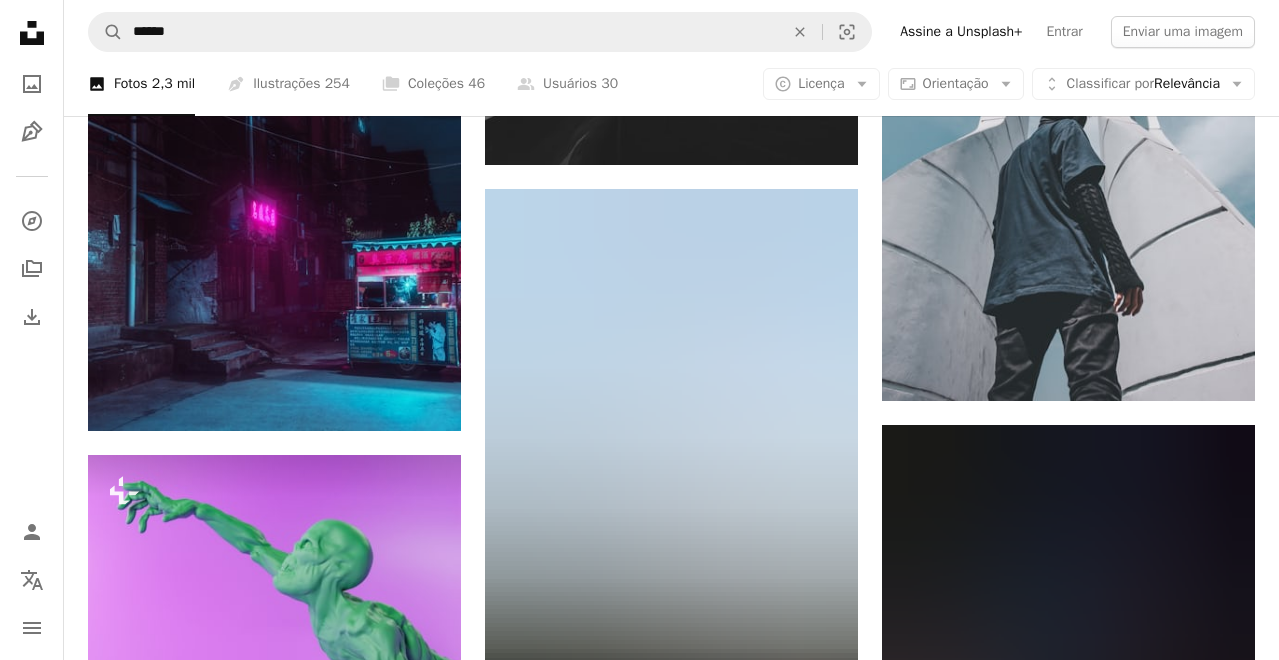 scroll, scrollTop: 101000, scrollLeft: 0, axis: vertical 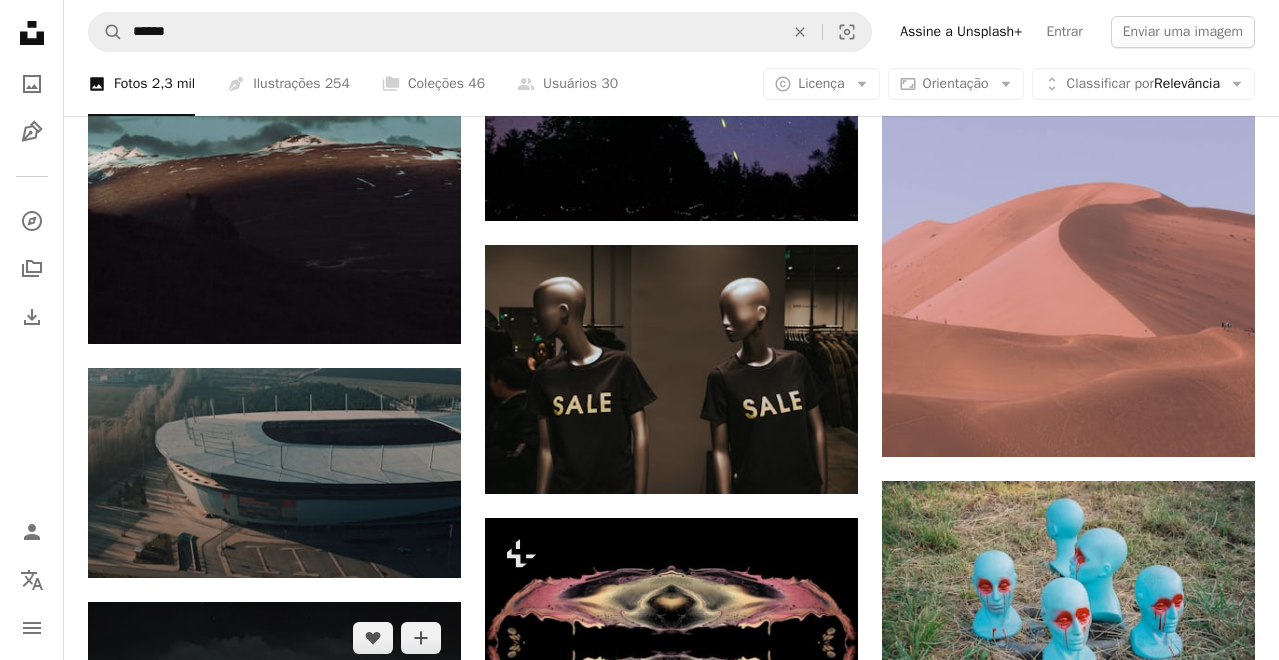 click on "Arrow pointing down" 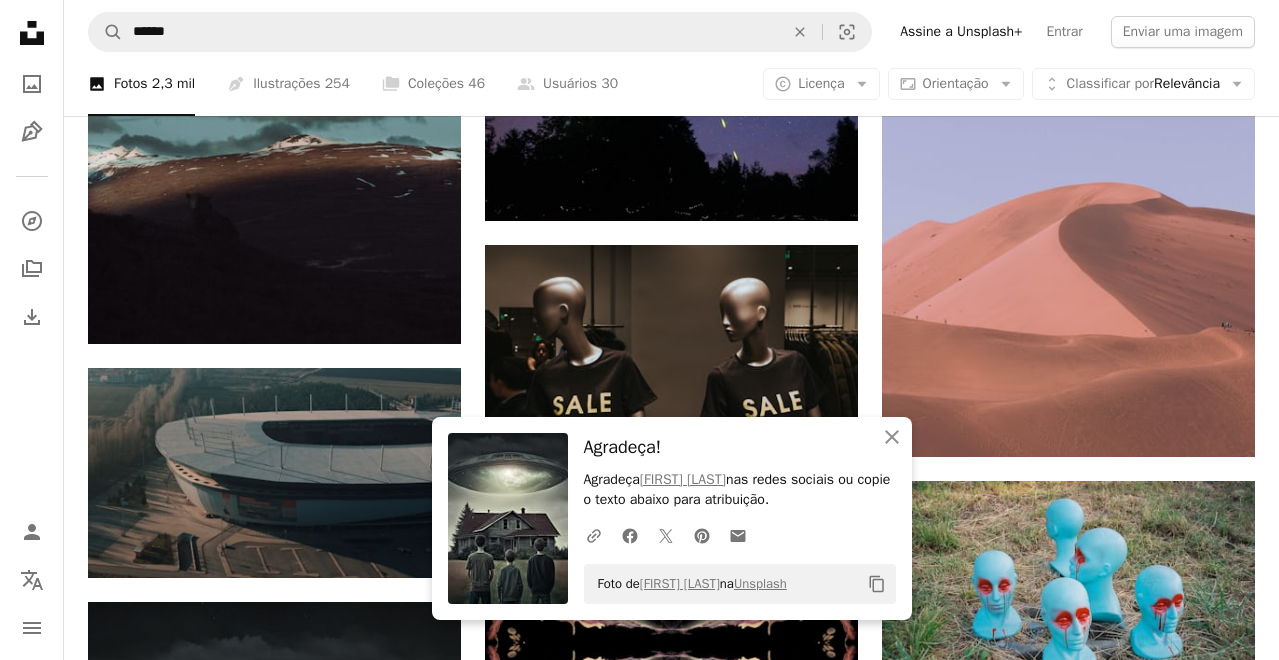 click on "A heart A plus sign [FIRST] [LAST] Disponível para contratação A checkmark inside of a circle Arrow pointing down Plus sign for Unsplash+ A heart A plus sign [FIRST] [LAST] Para Unsplash+ A lock Baixar A heart A plus sign [FIRST] [LAST] Disponível para contratação A checkmark inside of a circle Arrow pointing down A heart A plus sign [FIRST] [LAST] Disponível para contratação A checkmark inside of a circle Arrow pointing down Plus sign for Unsplash+ A heart A plus sign [FIRST] [LAST] Para Unsplash+ A lock Baixar A heart A plus sign [FIRST] [LAST] Disponível para contratação A checkmark inside of a circle Arrow pointing down Plus sign for Unsplash+ A heart A plus sign [FIRST] [LAST] Para Unsplash+ A lock Baixar A heart A plus sign [FIRST] [LAST] Disponível para contratação A checkmark inside of a circle Arrow pointing down Plus sign for Unsplash+ A heart A plus sign [FIRST] [LAST] Para Unsplash+" at bounding box center (671, -48294) 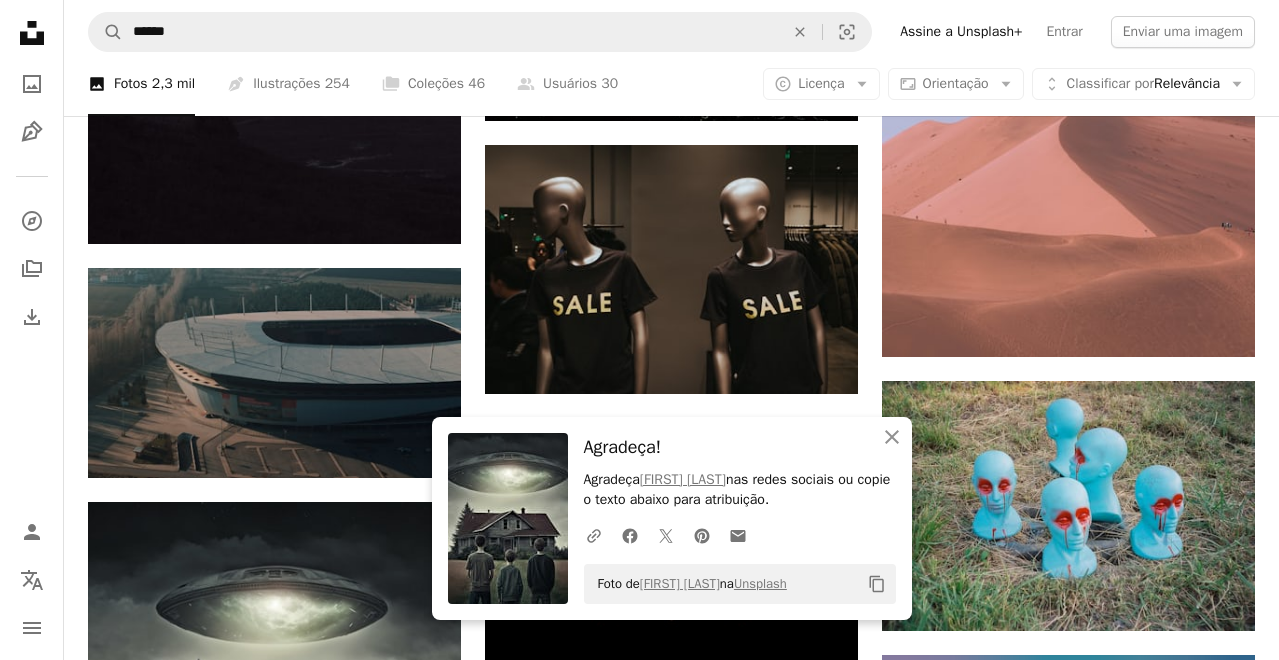 scroll, scrollTop: 101400, scrollLeft: 0, axis: vertical 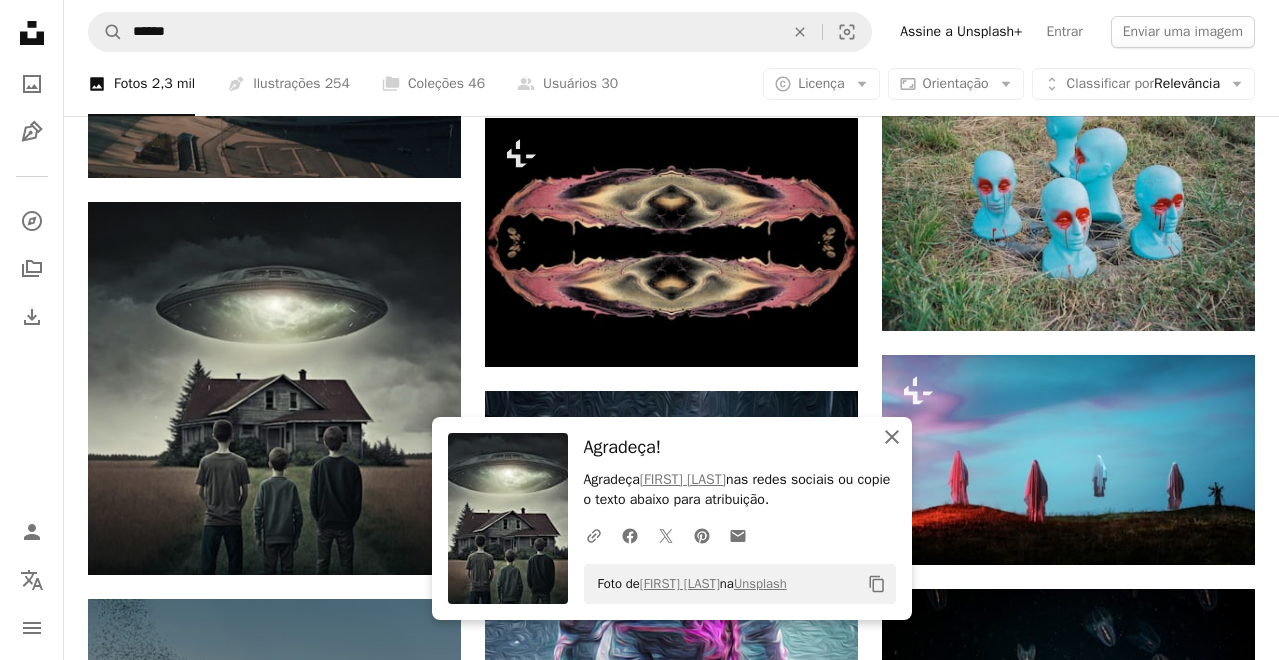 click 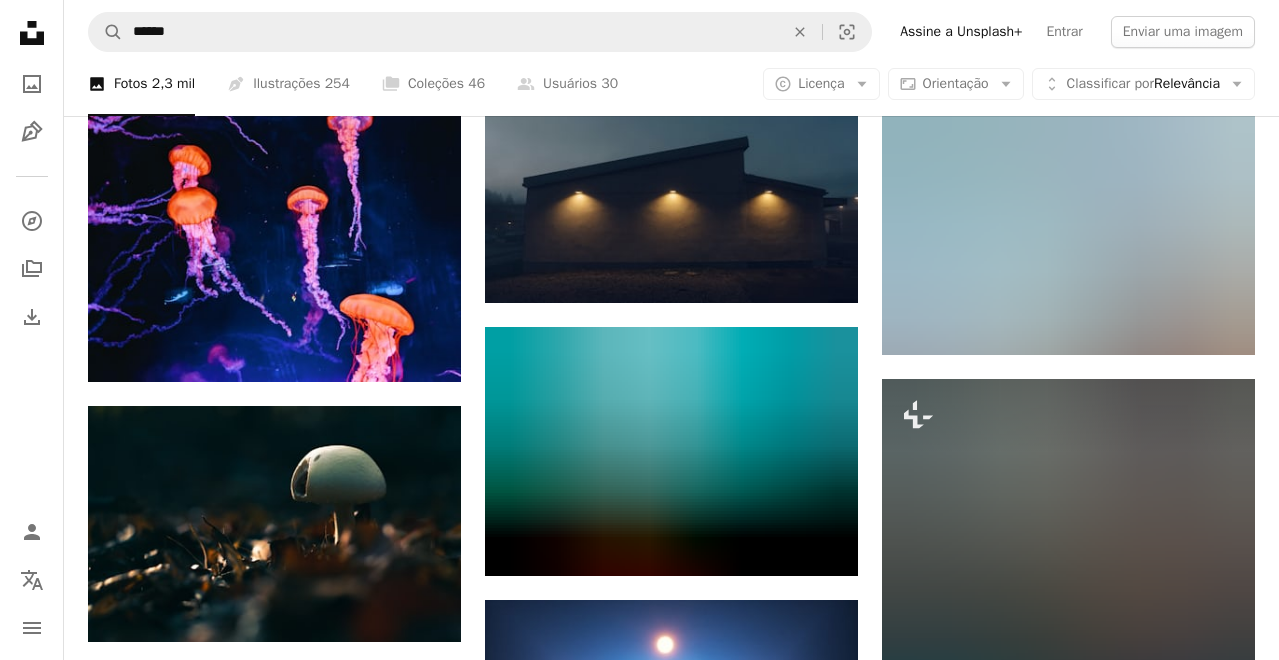 scroll, scrollTop: 120300, scrollLeft: 0, axis: vertical 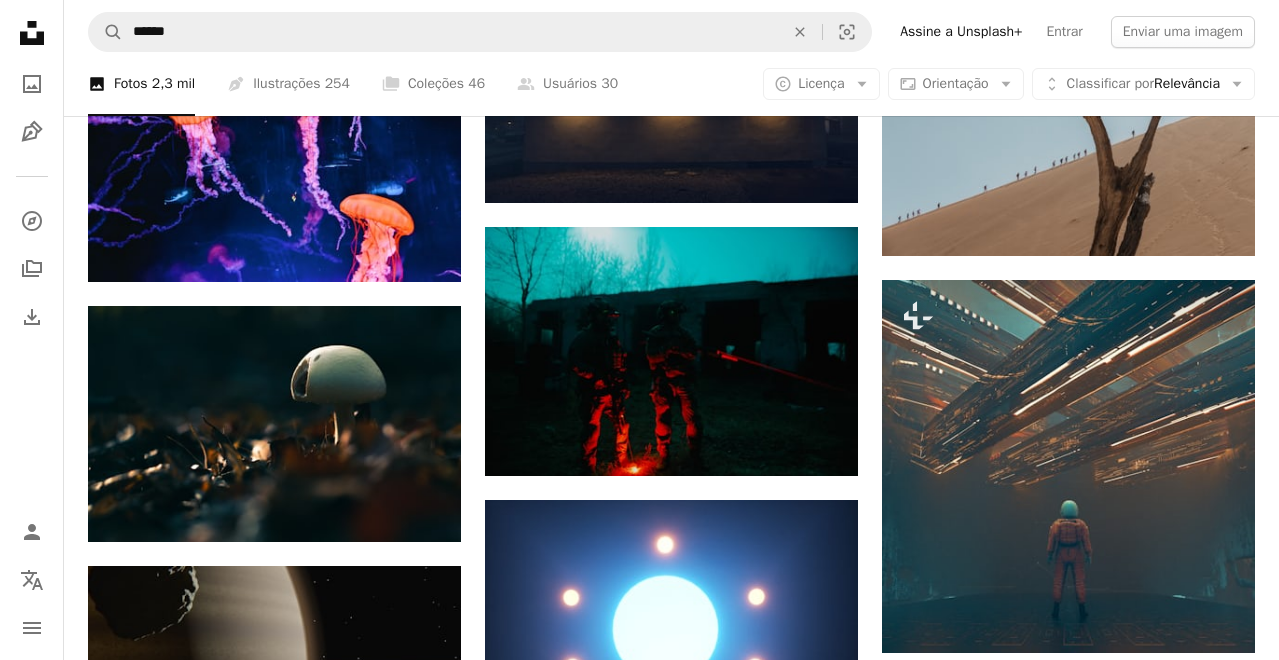 click 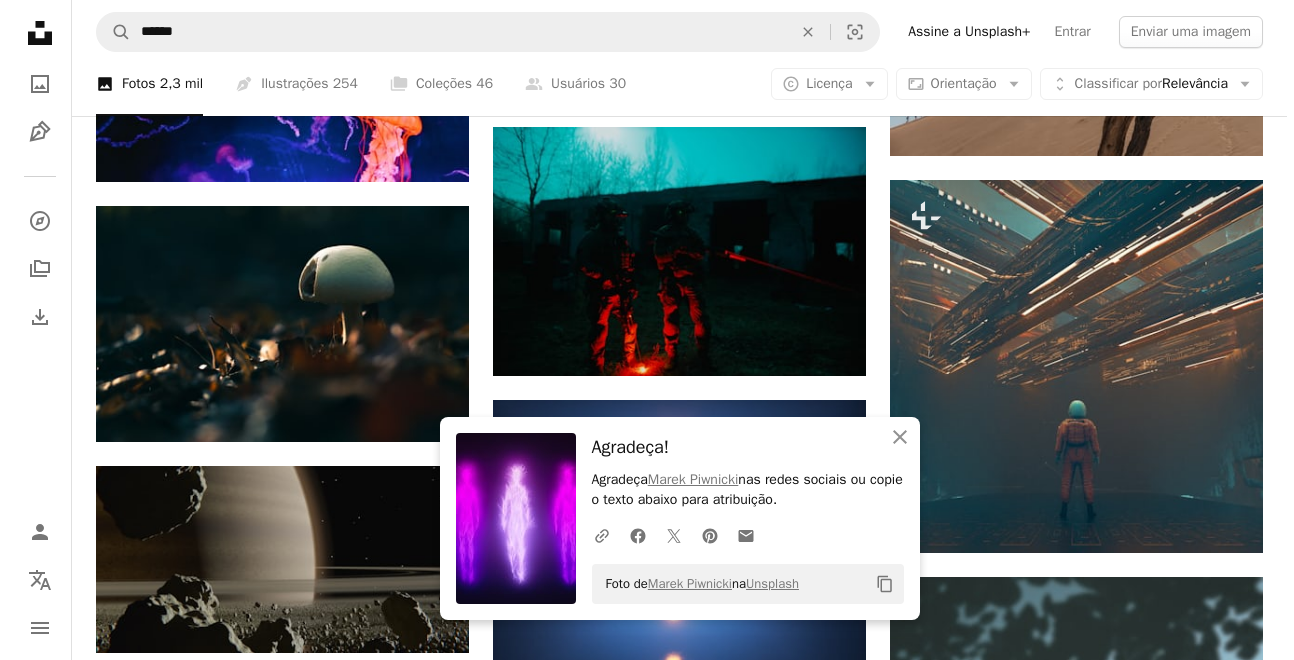 scroll, scrollTop: 120300, scrollLeft: 0, axis: vertical 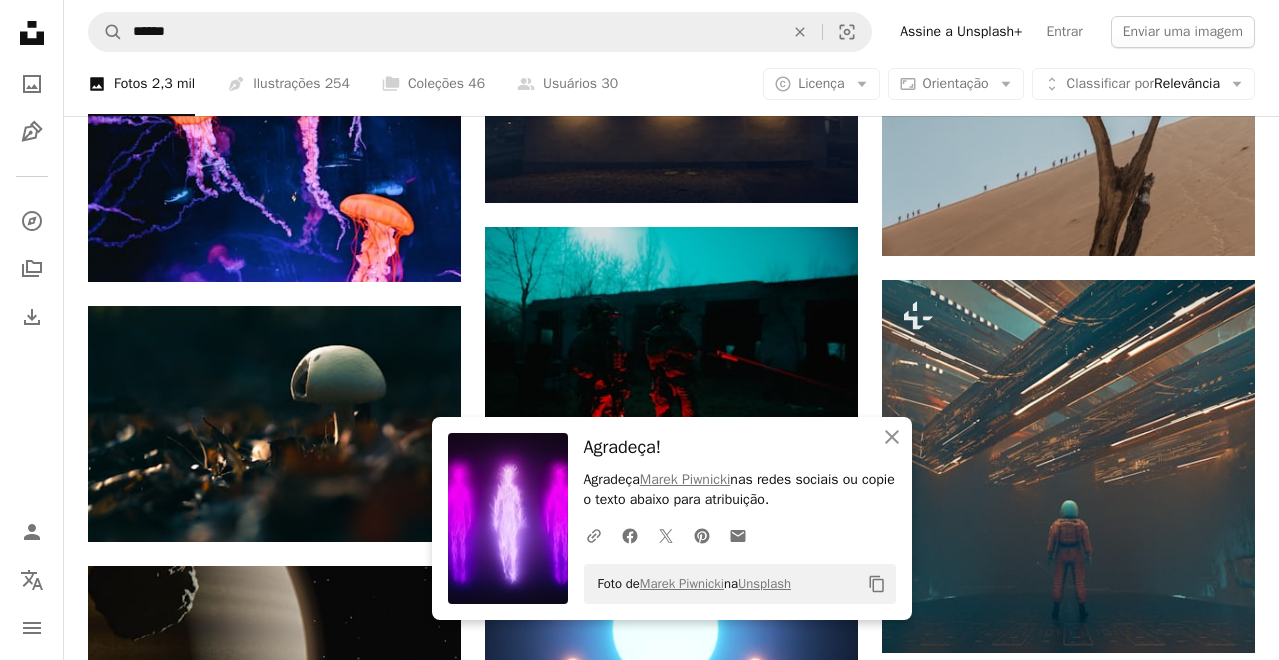 click at bounding box center (274, 882) 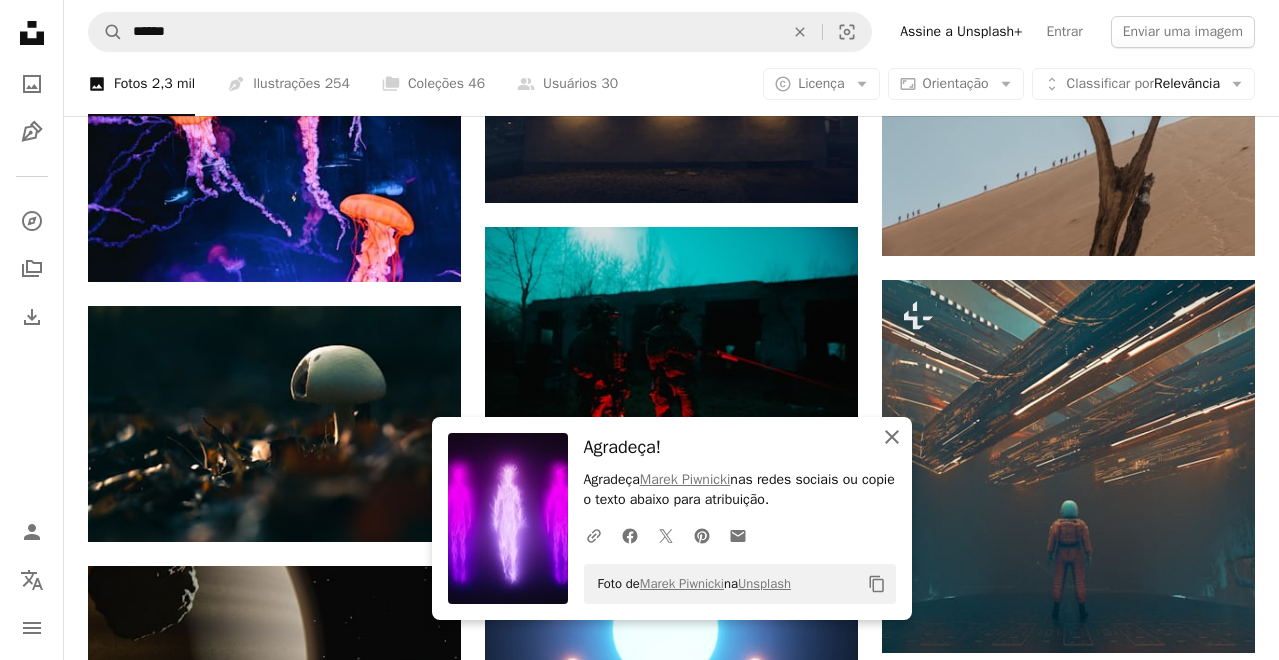 click on "An X shape" 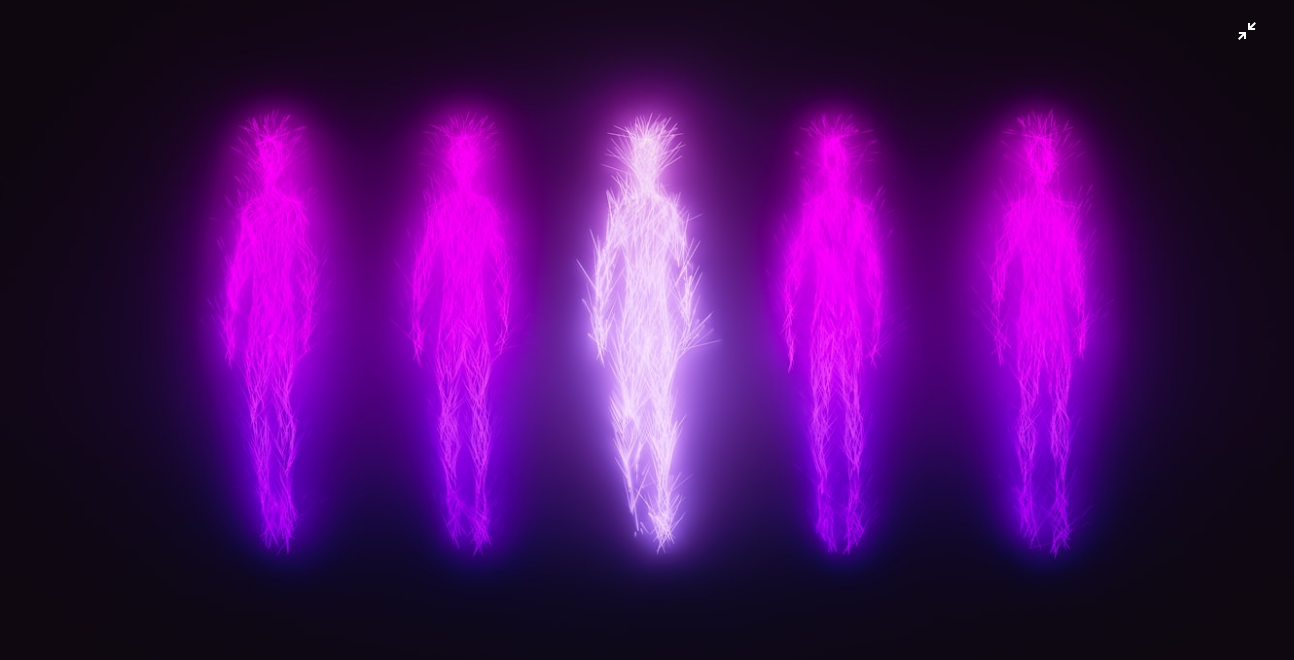 scroll, scrollTop: 0, scrollLeft: 0, axis: both 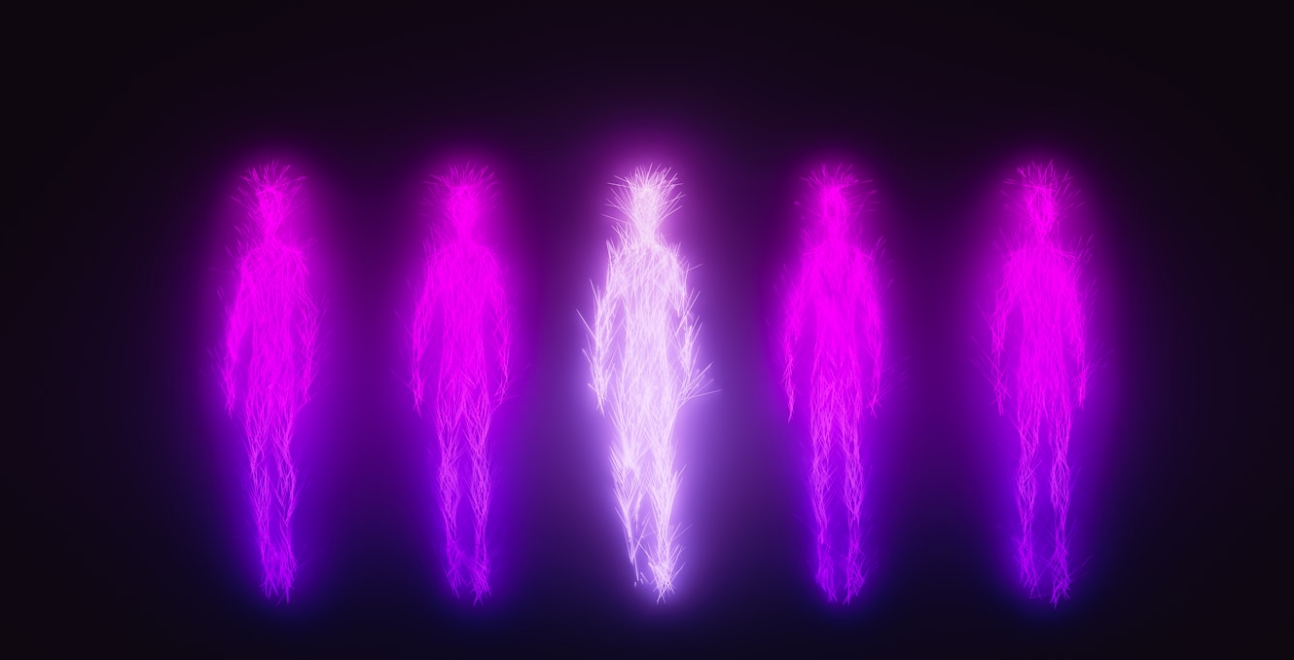 click at bounding box center (647, 363) 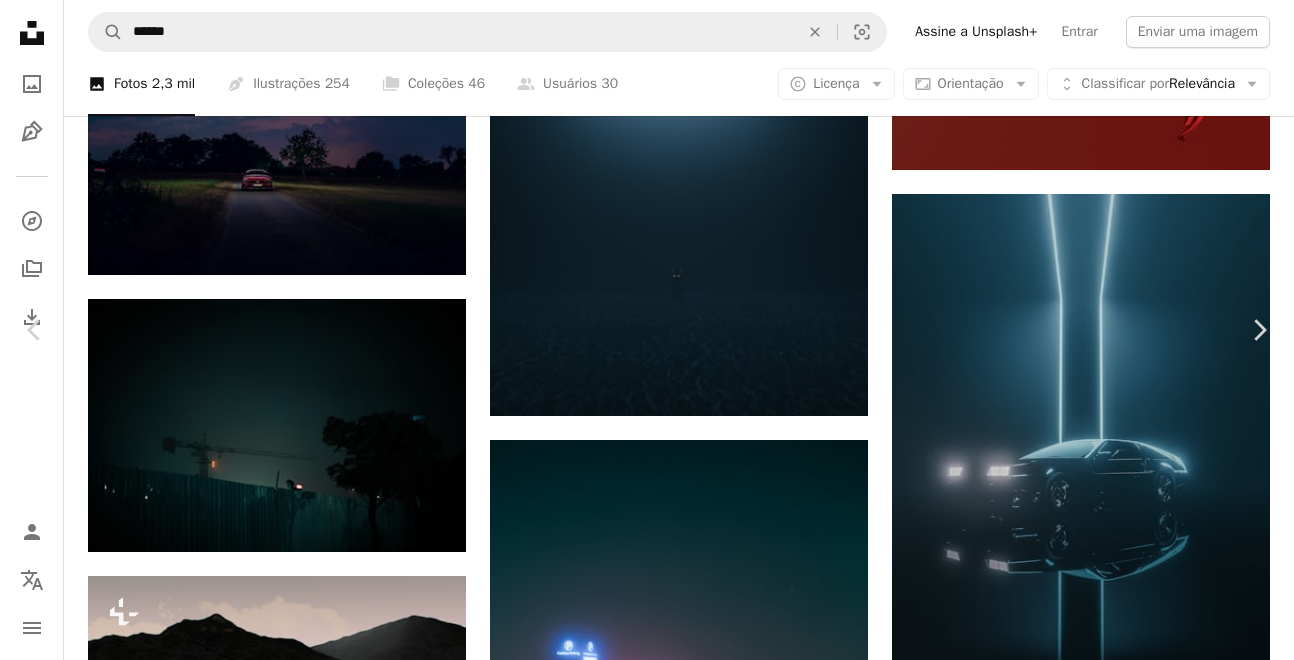 scroll, scrollTop: 2808, scrollLeft: 0, axis: vertical 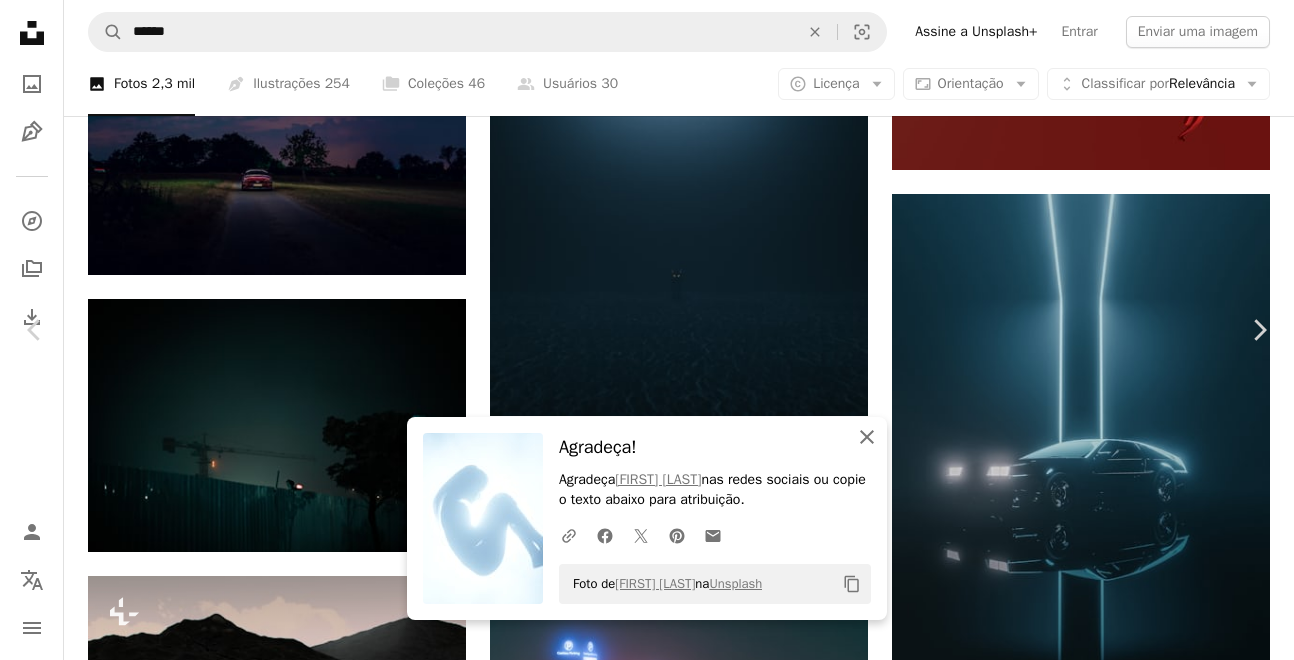click on "An X shape" 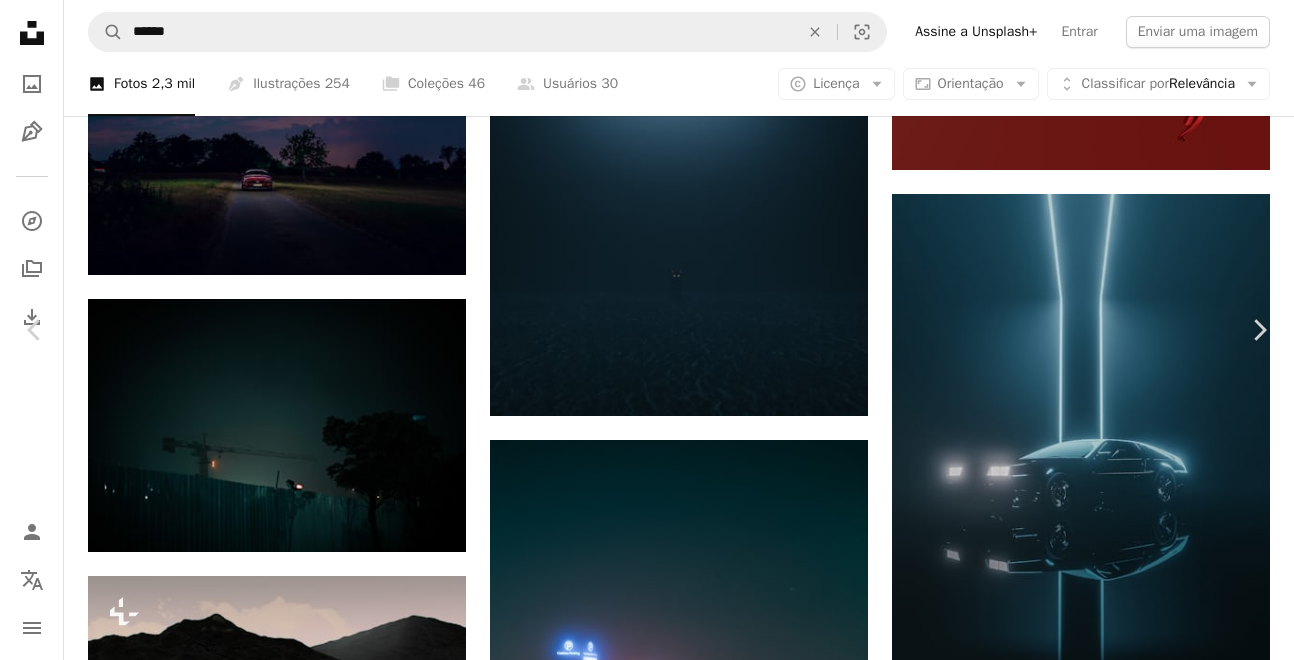 scroll, scrollTop: 13922, scrollLeft: 0, axis: vertical 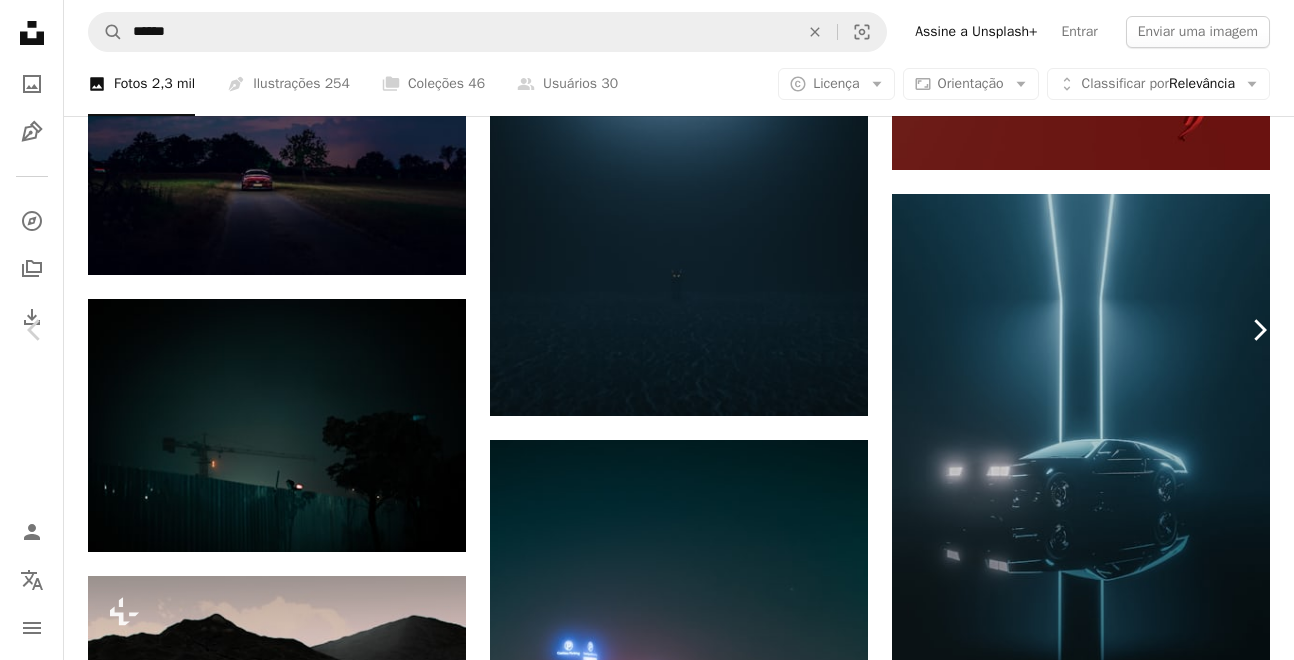 click on "Chevron right" at bounding box center [1259, 330] 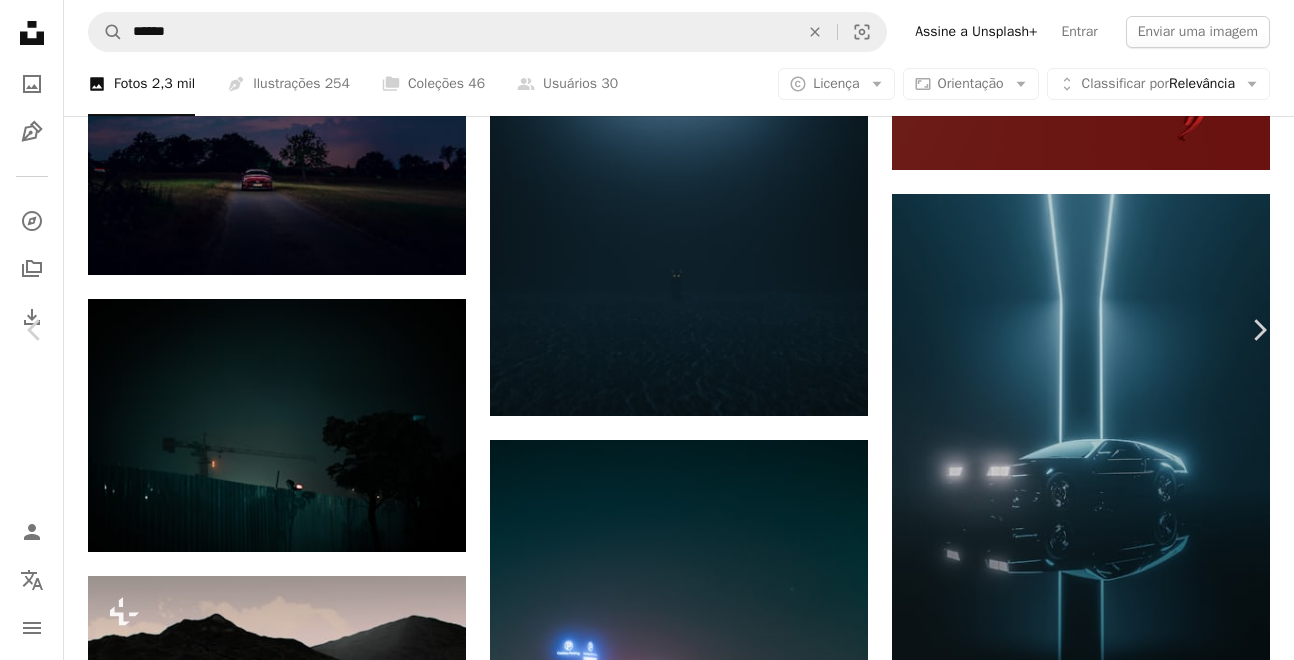 click on "An X shape Chevron left Chevron right [FIRST] [LAST] Disponível para contratação A checkmark inside of a circle A heart A plus sign Editar imagem Plus sign for Unsplash+ Baixar gratuitamente Chevron down Zoom in Visualizações 62.349 Downloads 882 A forward-right arrow Compartilhar Info icon Informações More Actions A map marker Poland Calendar outlined Publicada em [DAY] de [MONTH] de [YEAR] Safety Uso gratuito sob a Licença da Unsplash universo roxo espaço Noite luz iluminação ao ar livre astronomia espaço Polônia fulgurar Fundos de tela em HD Pesquise imagens premium relacionadas na iStock | Economize 20% com o código UNSPLASH20 Ver mais na iStock ↗ Imagens relacionadas A heart A plus sign [FIRST] [LAST] Disponível para contratação A checkmark inside of a circle Arrow pointing down A heart A plus sign [FIRST] [LAST] Disponível para contratação A checkmark inside of a circle Arrow pointing down A heart A plus sign [FIRST] [LAST] Arrow pointing down A heart A plus sign [FIRST] [LAST] A heart" at bounding box center (647, 7748) 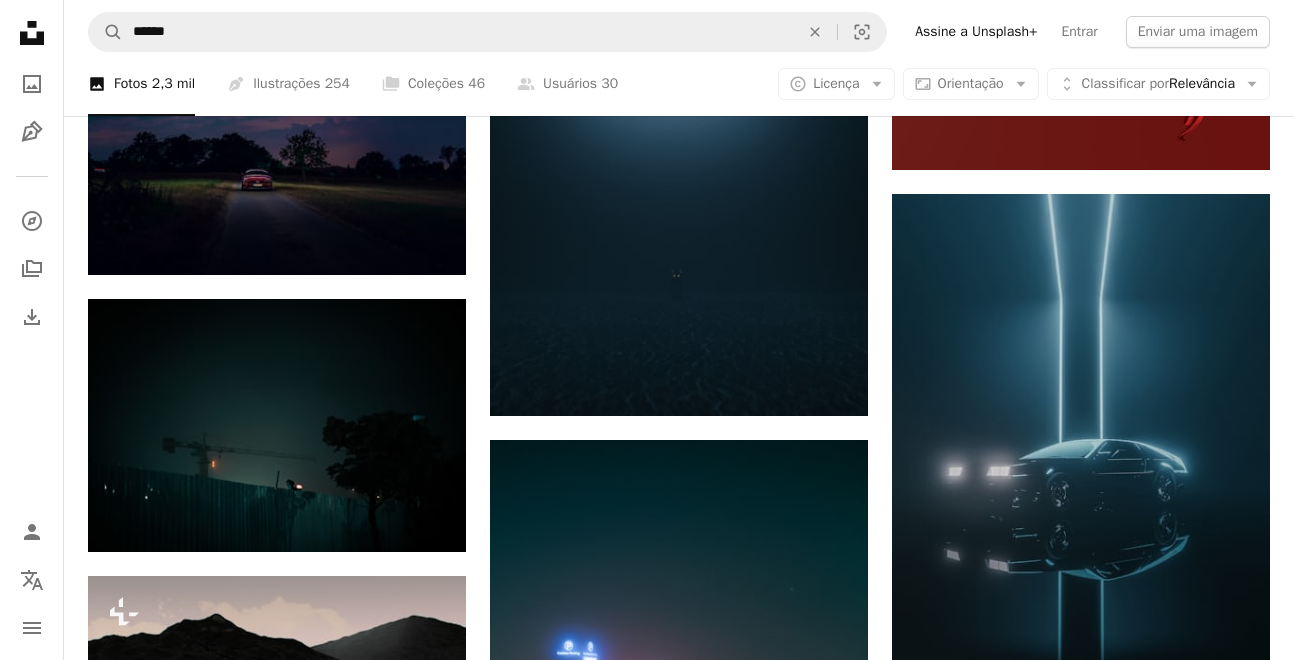 click on "Download" at bounding box center (32, 317) 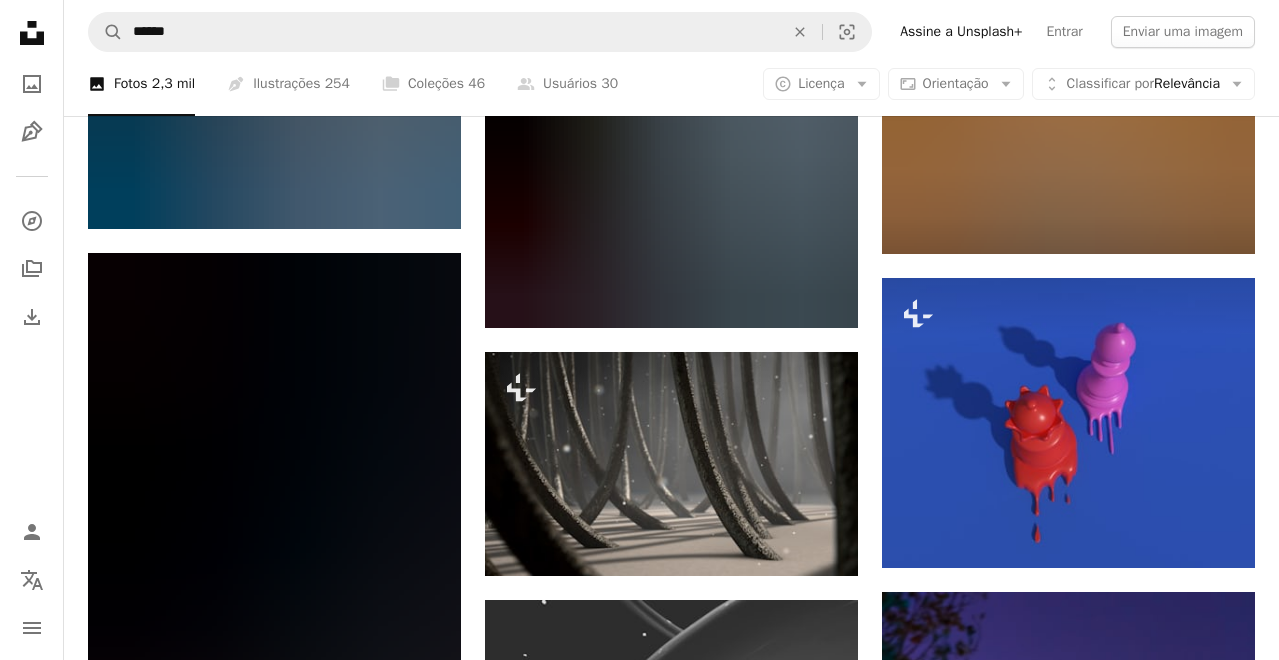 scroll, scrollTop: 124700, scrollLeft: 0, axis: vertical 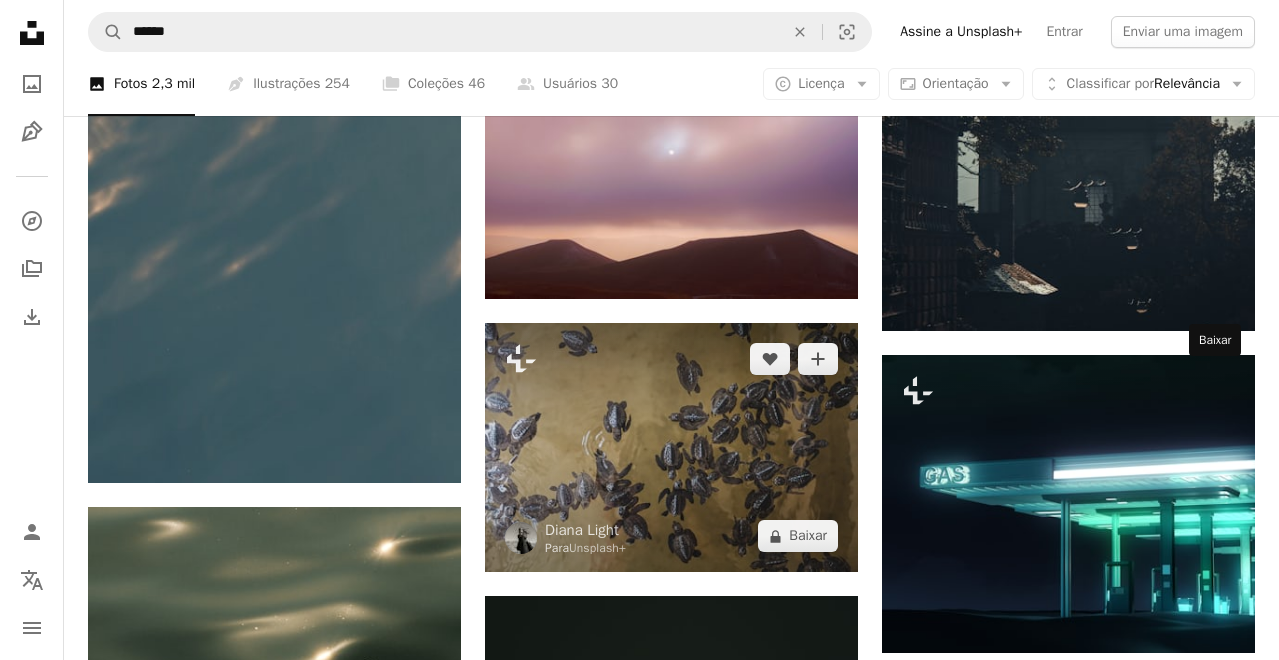 drag, startPoint x: 1210, startPoint y: 389, endPoint x: 600, endPoint y: 438, distance: 611.96484 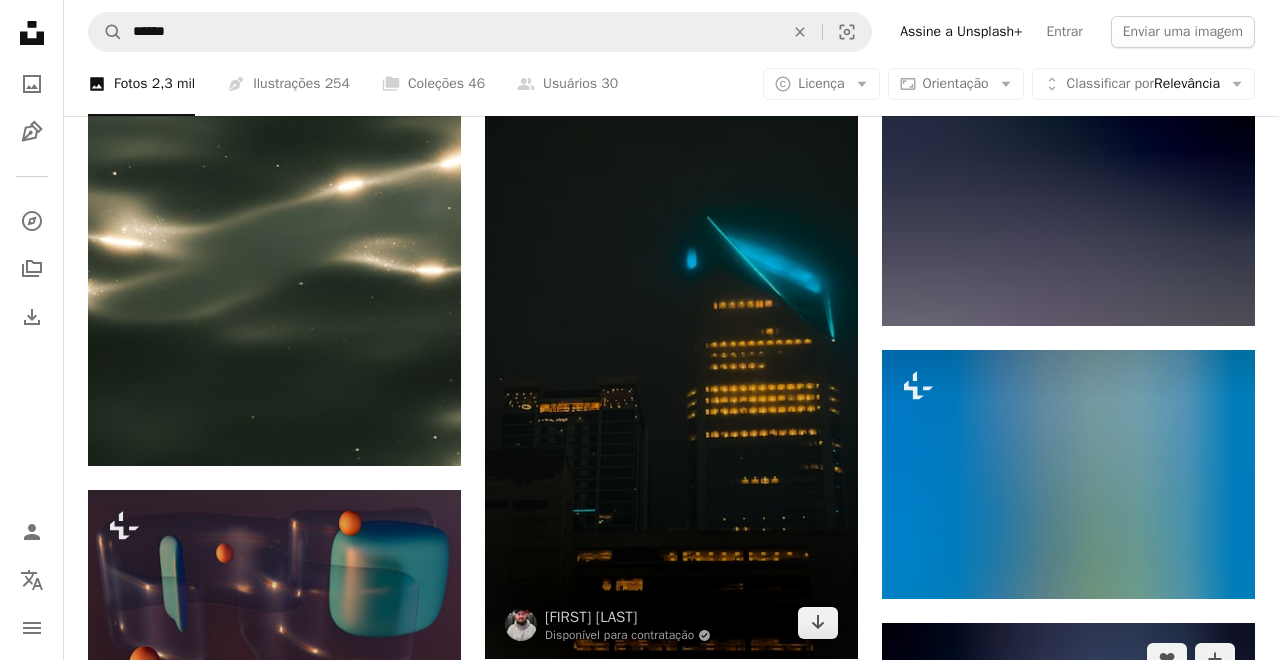 scroll, scrollTop: 125600, scrollLeft: 0, axis: vertical 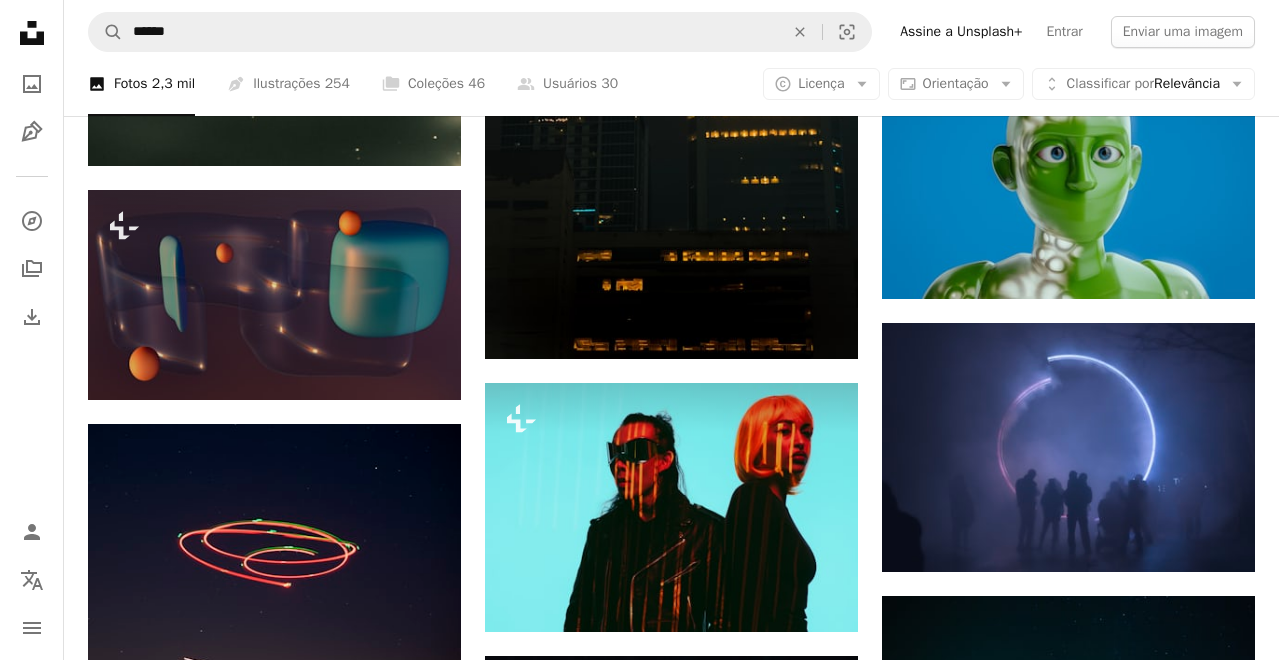 click on "A heart A plus sign [FIRST] [LAST] Disponível para contratação A checkmark inside of a circle Arrow pointing down Plus sign for Unsplash+ A heart A plus sign [FIRST] [LAST] Para Unsplash+ A lock Baixar A heart A plus sign [FIRST] [LAST] Disponível para contratação A checkmark inside of a circle Arrow pointing down A heart A plus sign [FIRST] [LAST] Disponível para contratação A checkmark inside of a circle Arrow pointing down Plus sign for Unsplash+ A heart A plus sign [FIRST] [LAST] Para Unsplash+ A lock Baixar A heart A plus sign [FIRST] [LAST] Disponível para contratação A checkmark inside of a circle Arrow pointing down Plus sign for Unsplash+ A heart A plus sign [FIRST] [LAST] Para Unsplash+ A lock Baixar A heart A plus sign [FIRST] [LAST] Disponível para contratação A checkmark inside of a circle Arrow pointing down Plus sign for Unsplash+ A heart A plus sign [FIRST] [LAST] Para Unsplash+" at bounding box center (671, -61242) 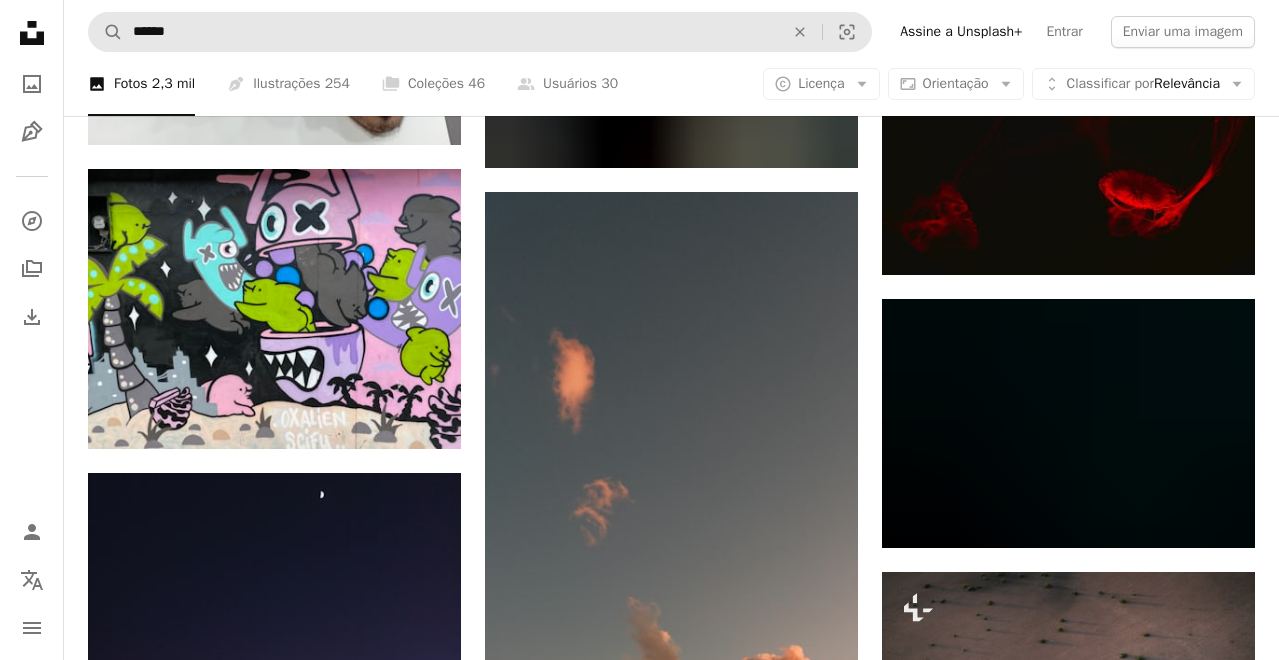 scroll, scrollTop: 132500, scrollLeft: 0, axis: vertical 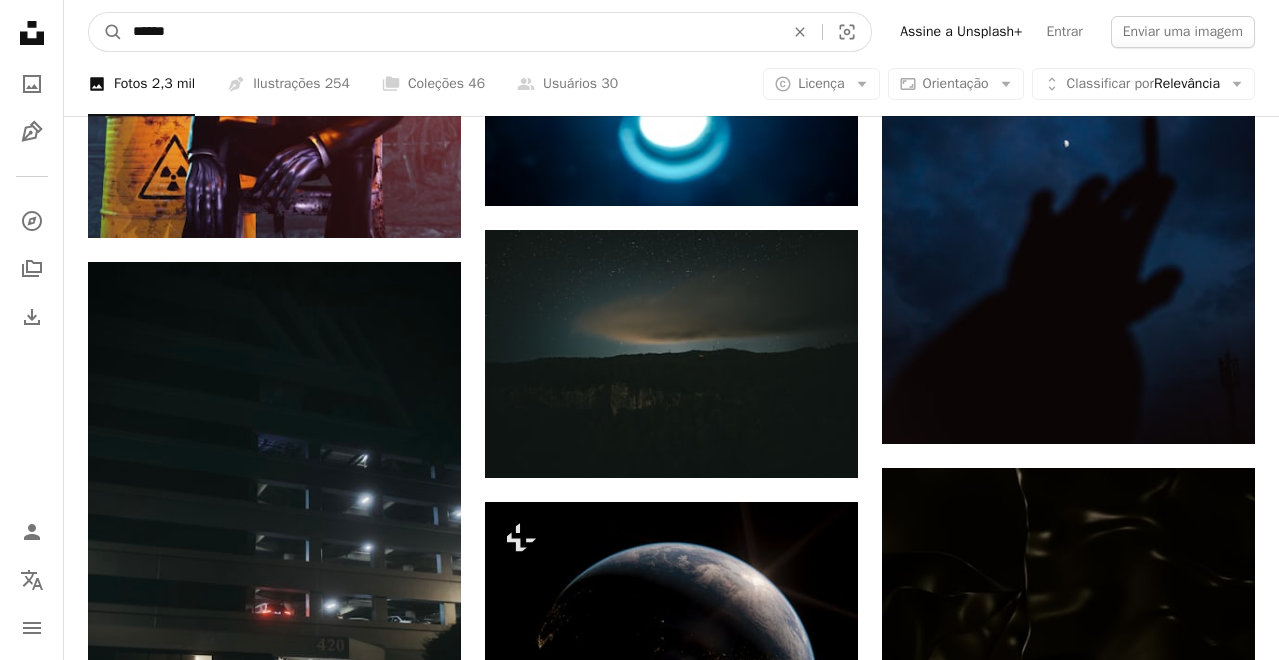click on "******" at bounding box center [450, 32] 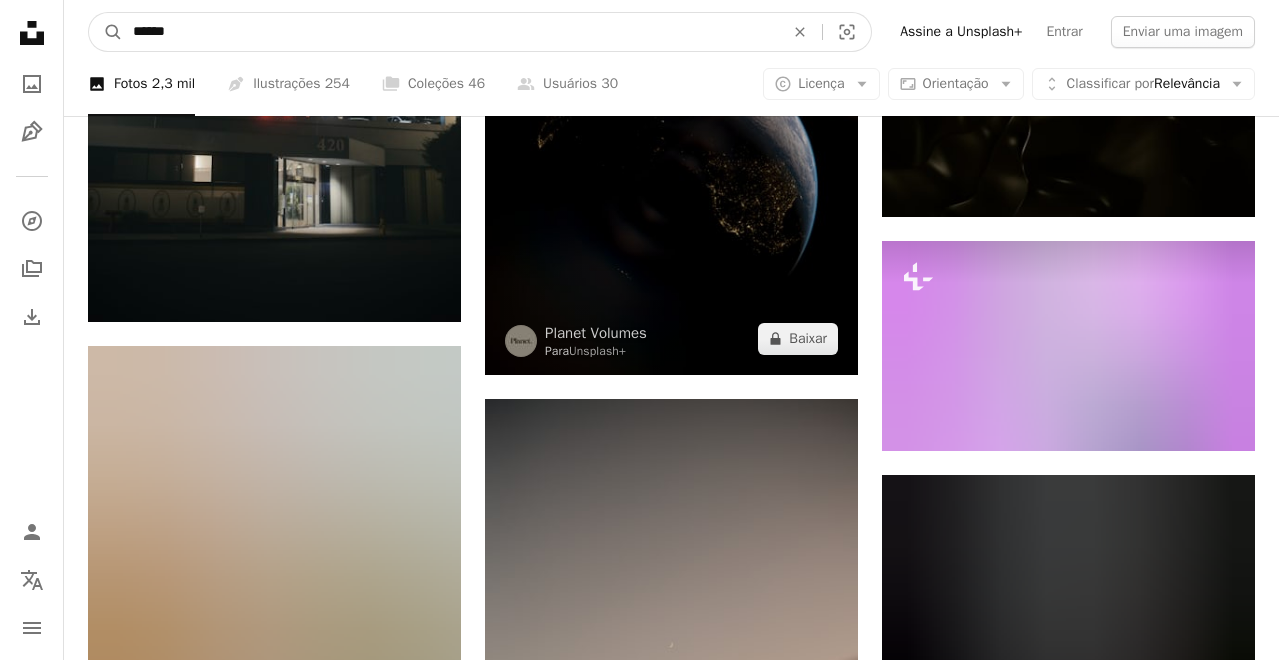 scroll, scrollTop: 133200, scrollLeft: 0, axis: vertical 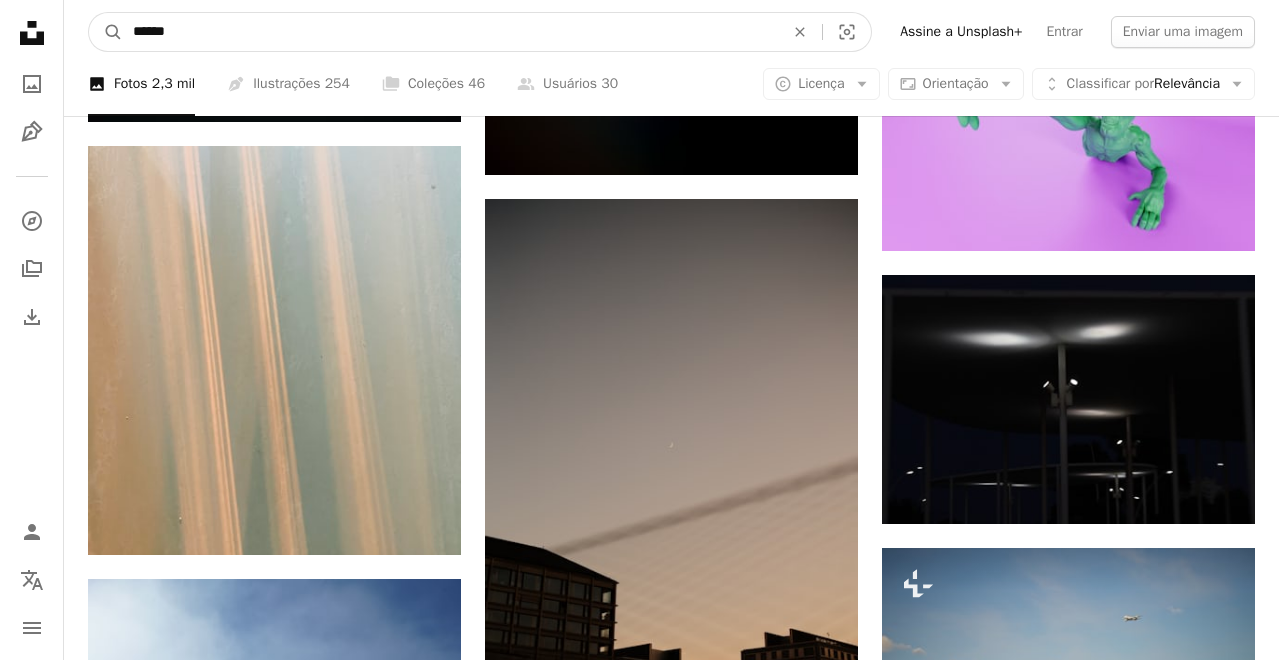 drag, startPoint x: 133, startPoint y: 34, endPoint x: 190, endPoint y: 37, distance: 57.07889 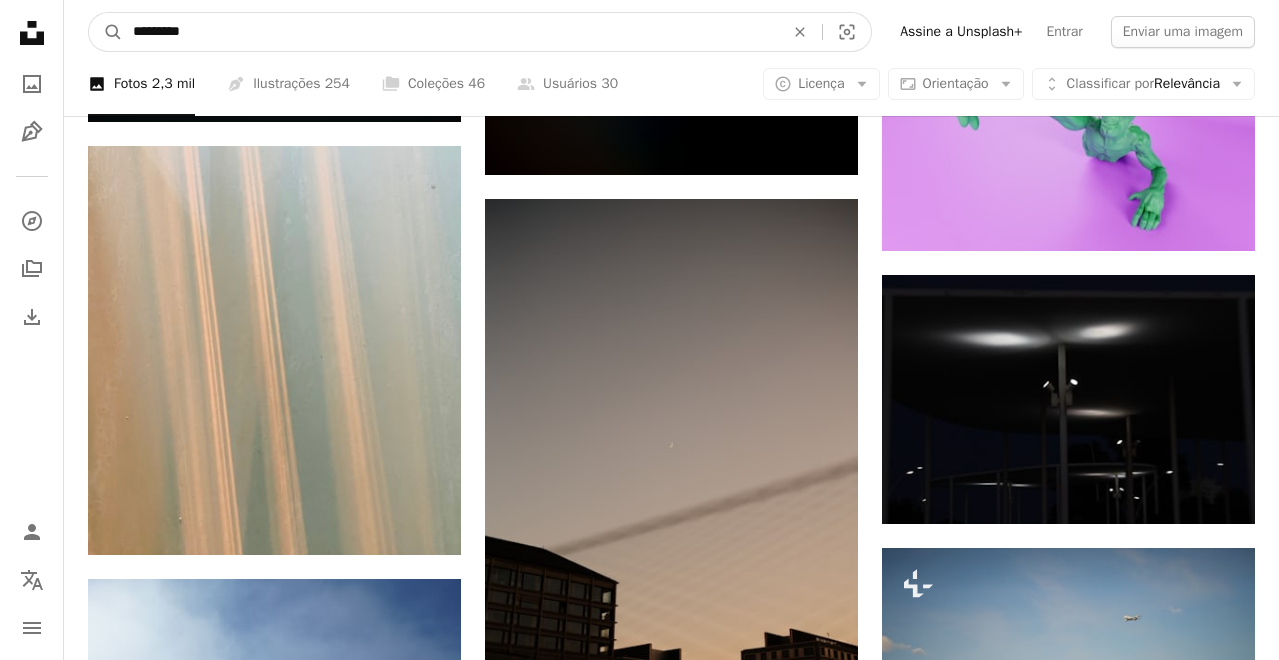 type on "*********" 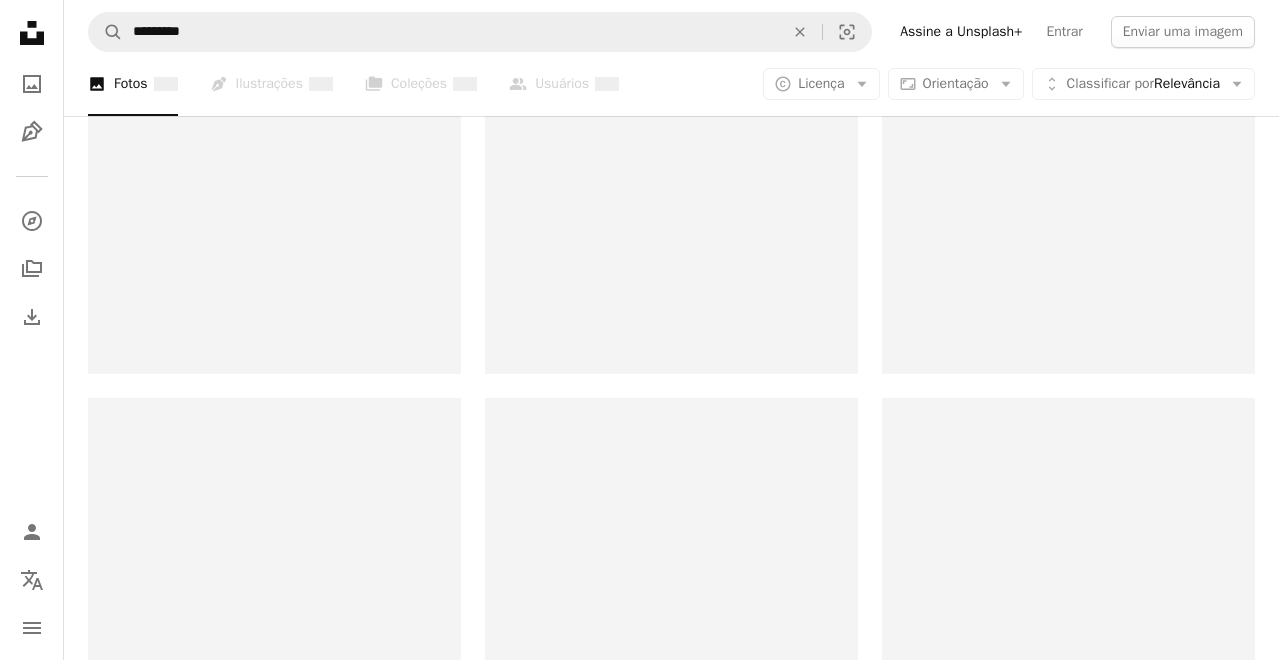 scroll, scrollTop: 0, scrollLeft: 0, axis: both 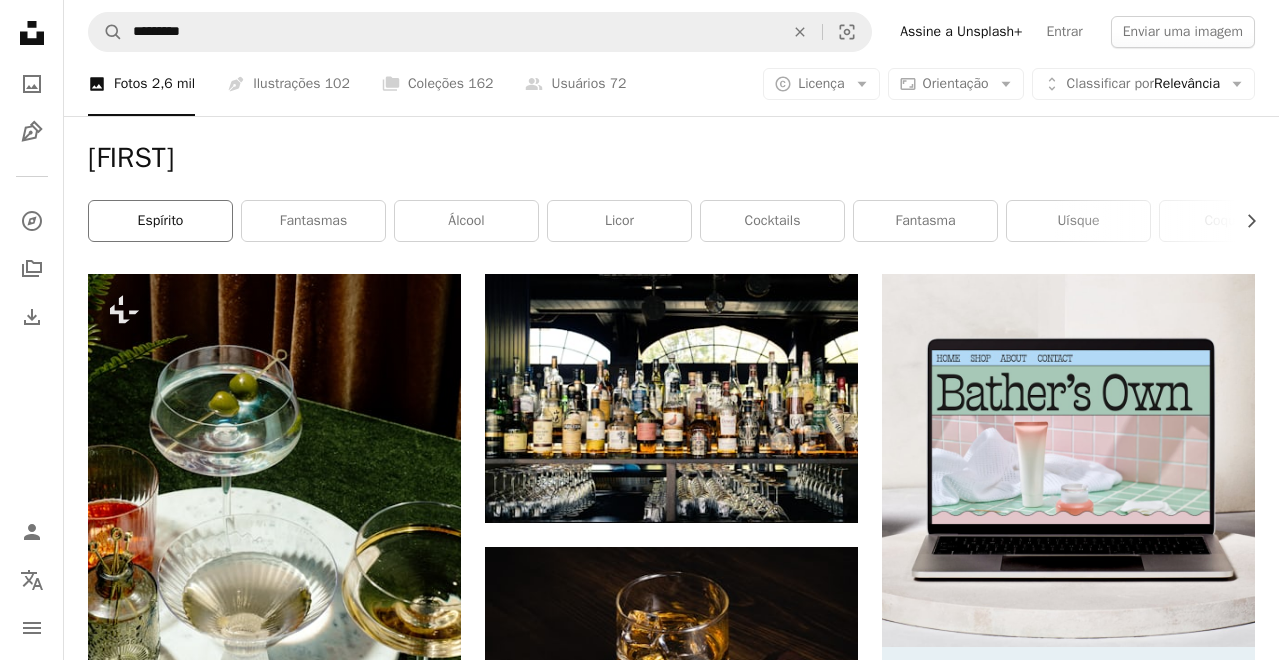 click on "espírito" at bounding box center (160, 221) 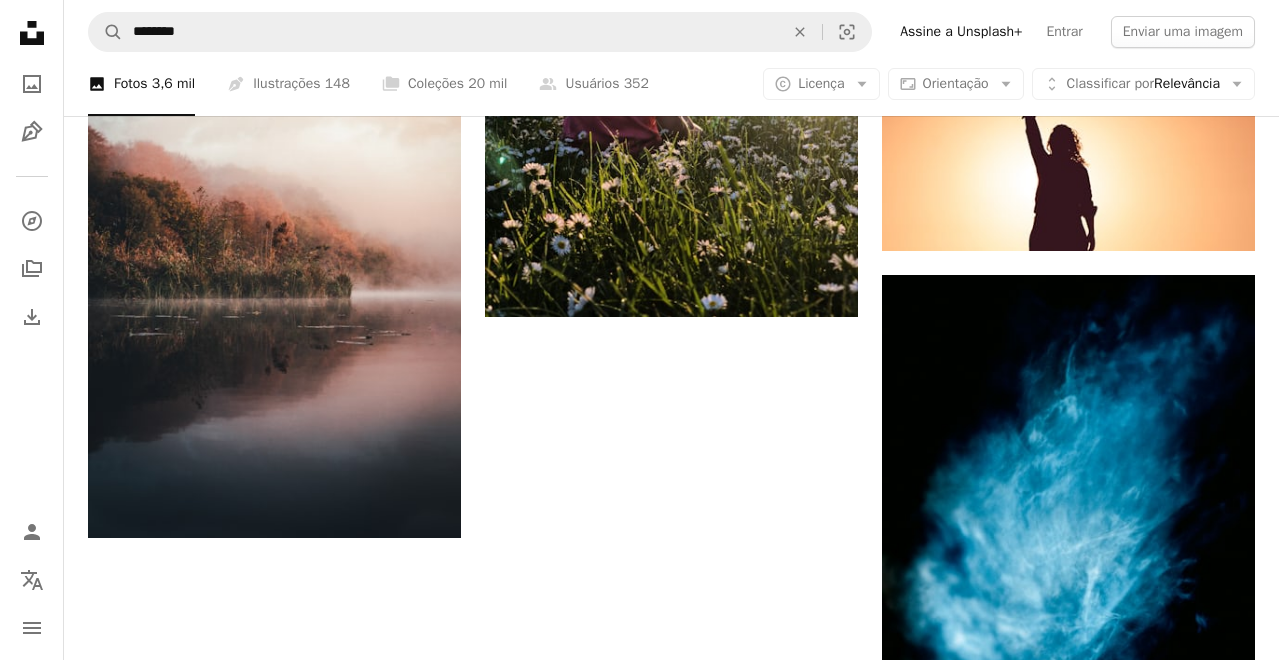 scroll, scrollTop: 2840, scrollLeft: 0, axis: vertical 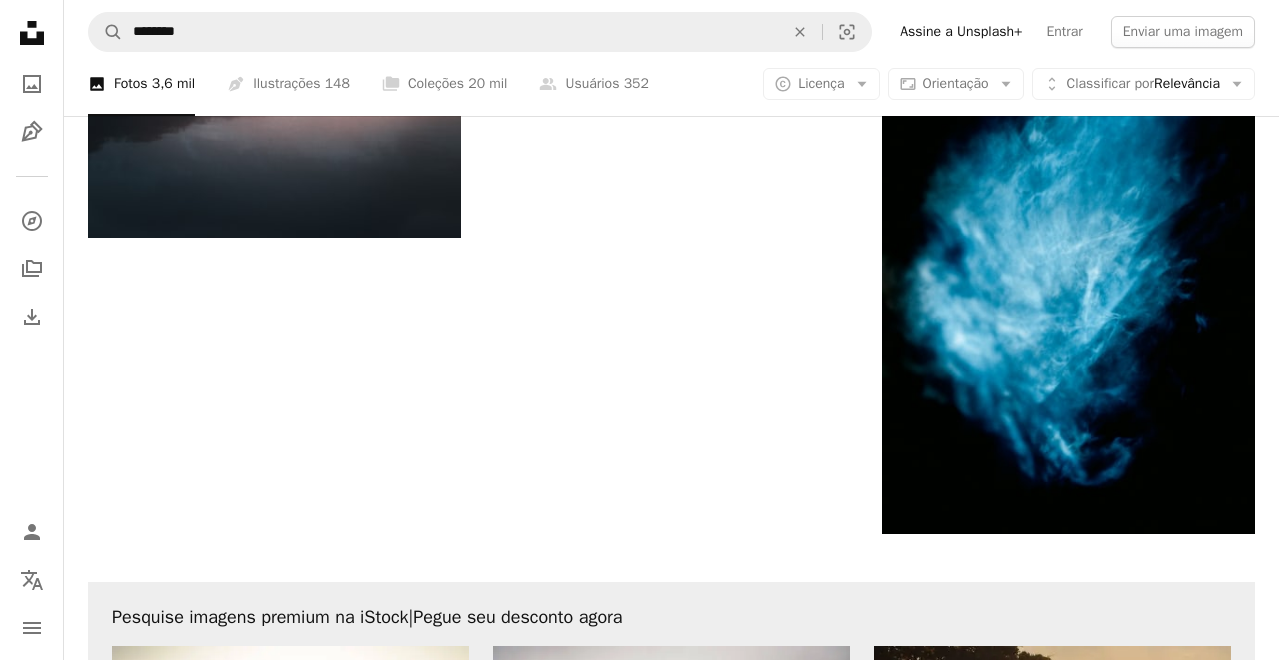 click on "Carregar mais" at bounding box center (671, 1282) 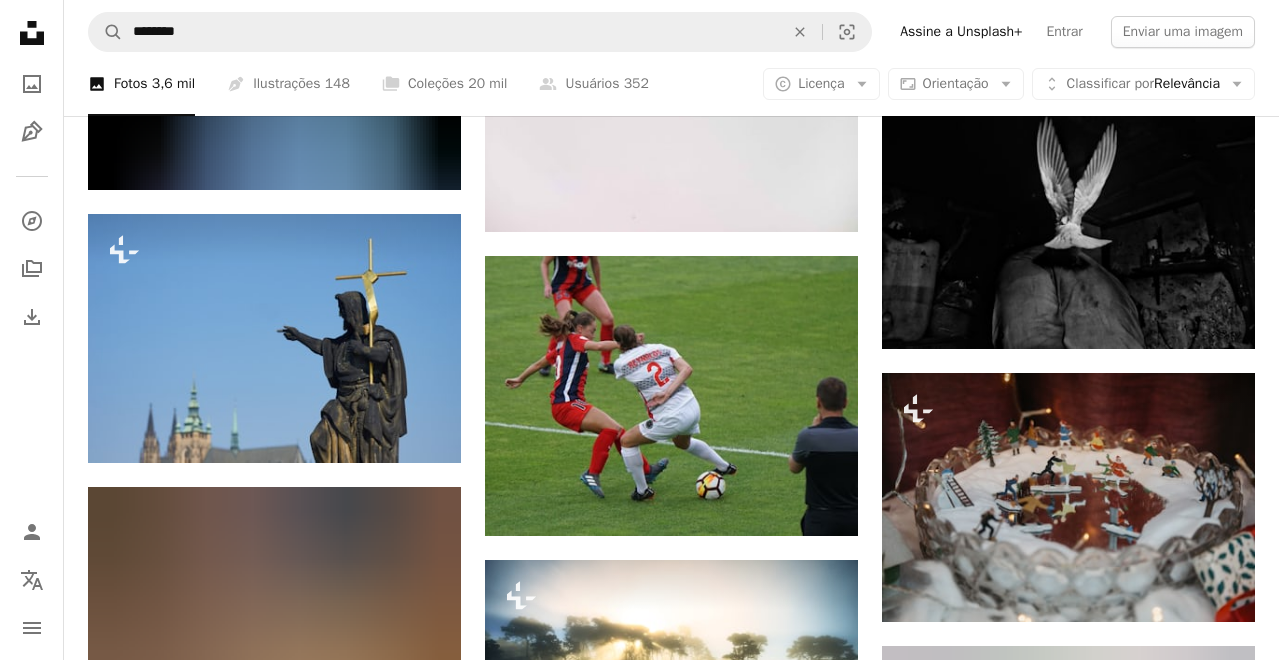 scroll, scrollTop: 10140, scrollLeft: 0, axis: vertical 